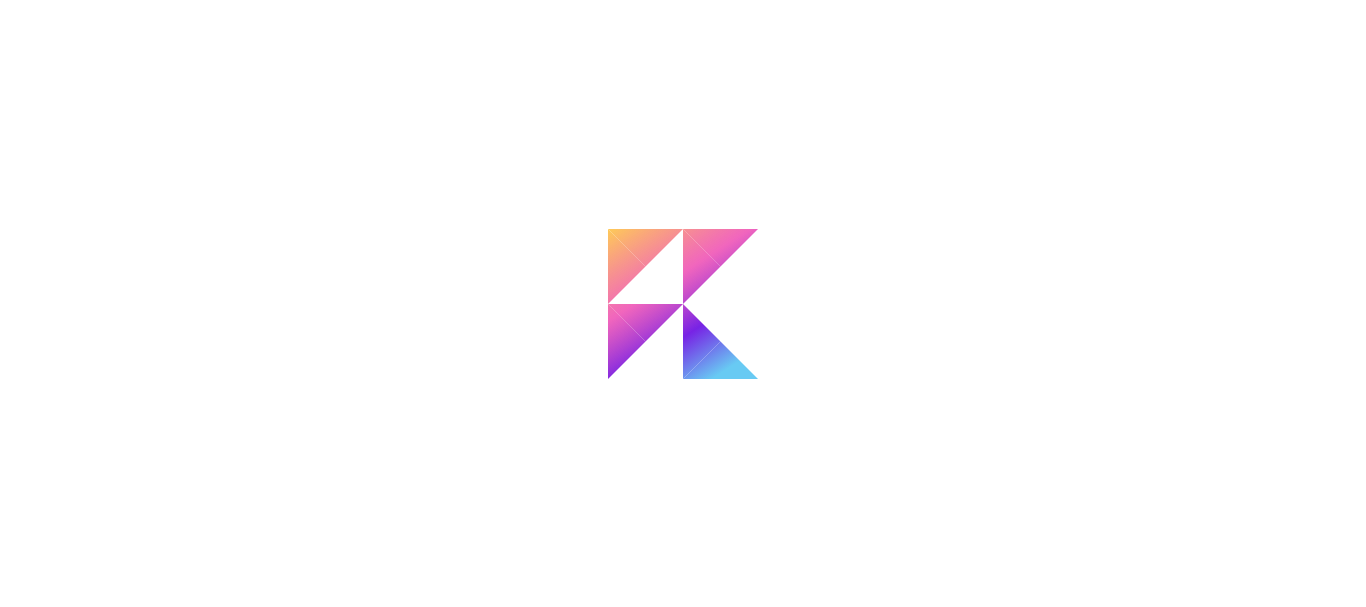 scroll, scrollTop: 0, scrollLeft: 0, axis: both 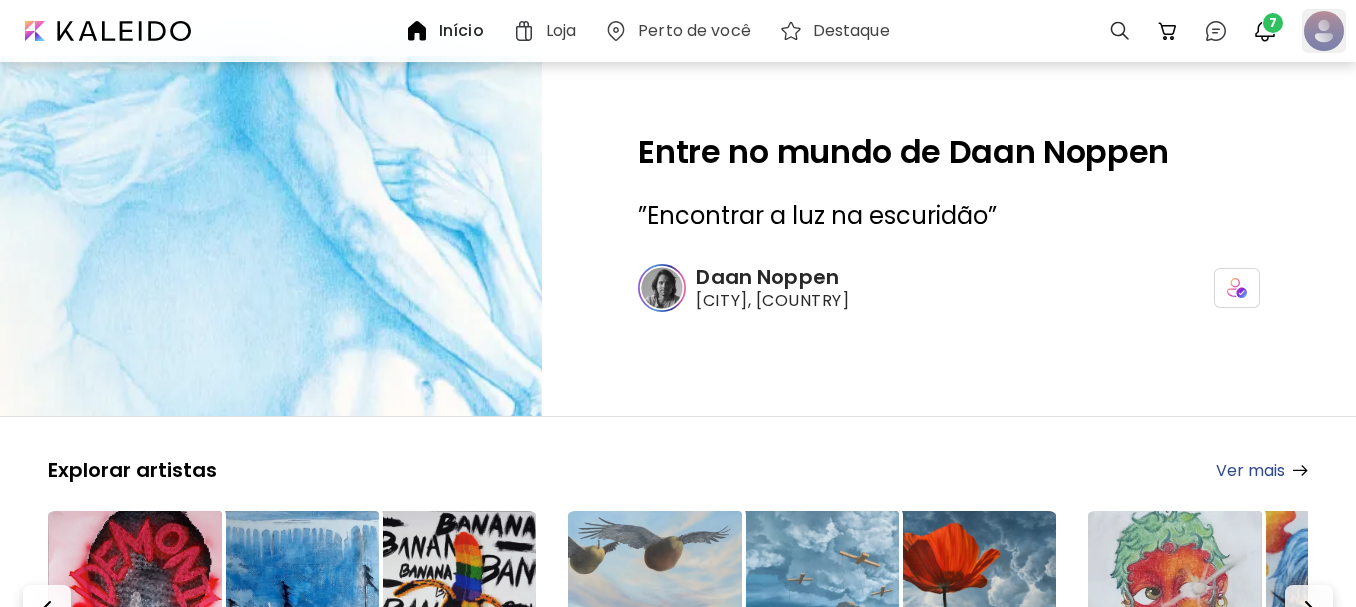 click at bounding box center (1324, 31) 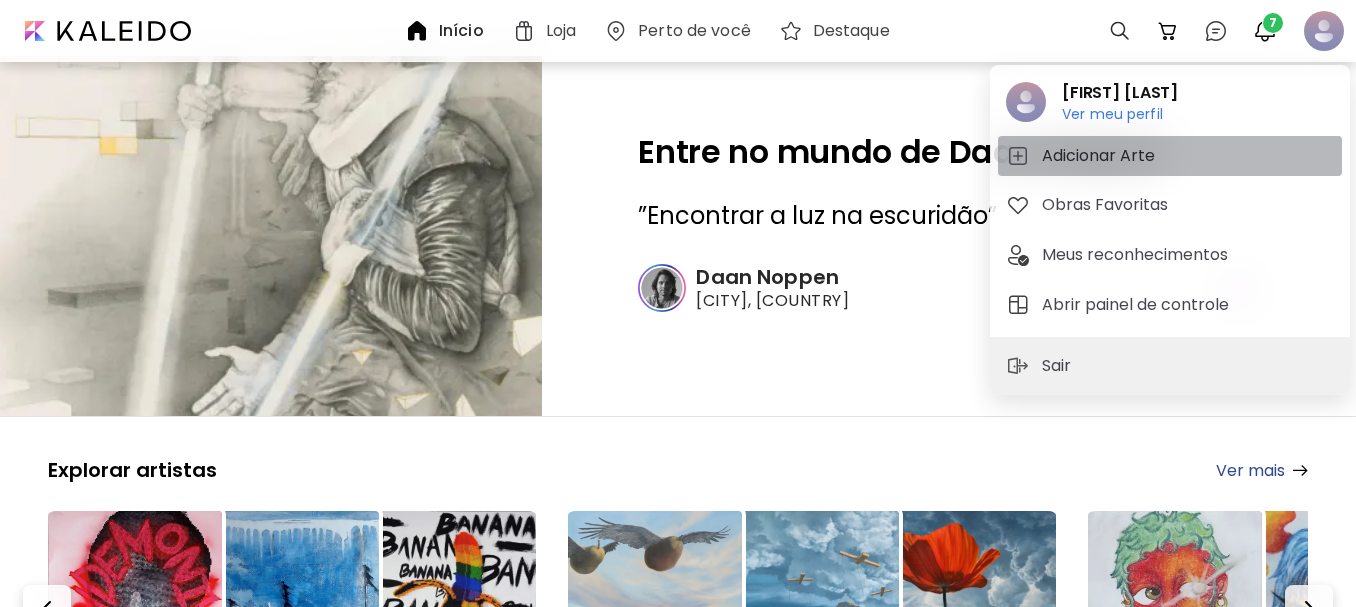 click on "Adicionar Arte" at bounding box center [1101, 156] 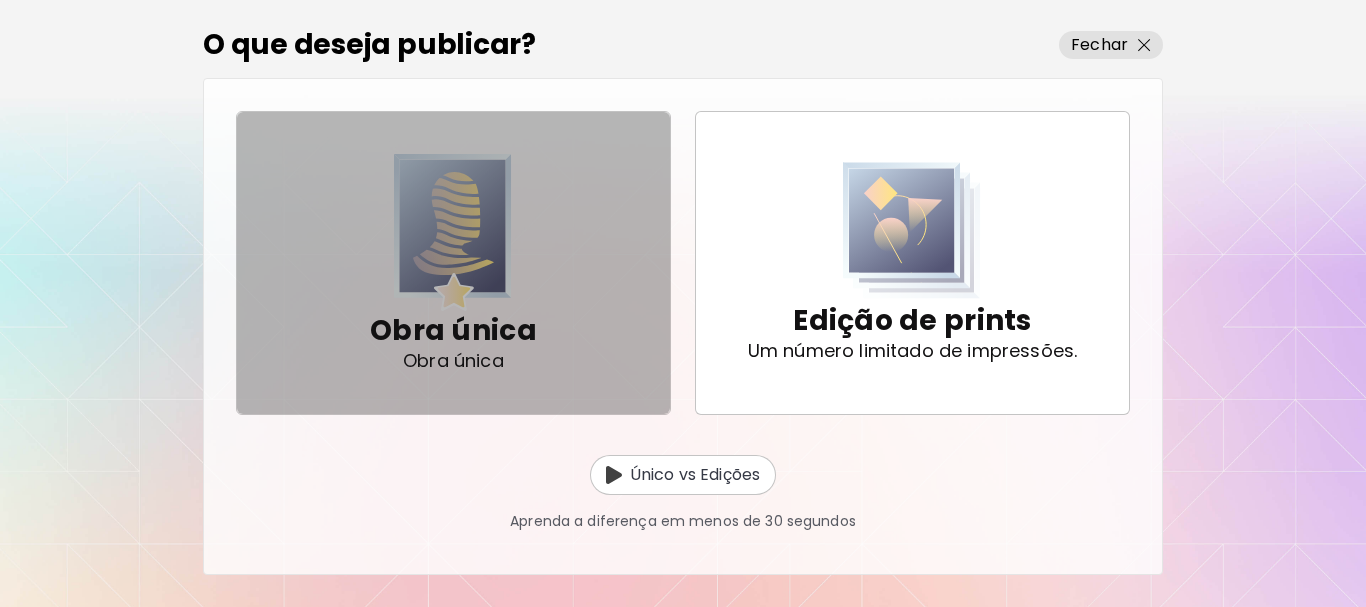 click at bounding box center [453, 232] 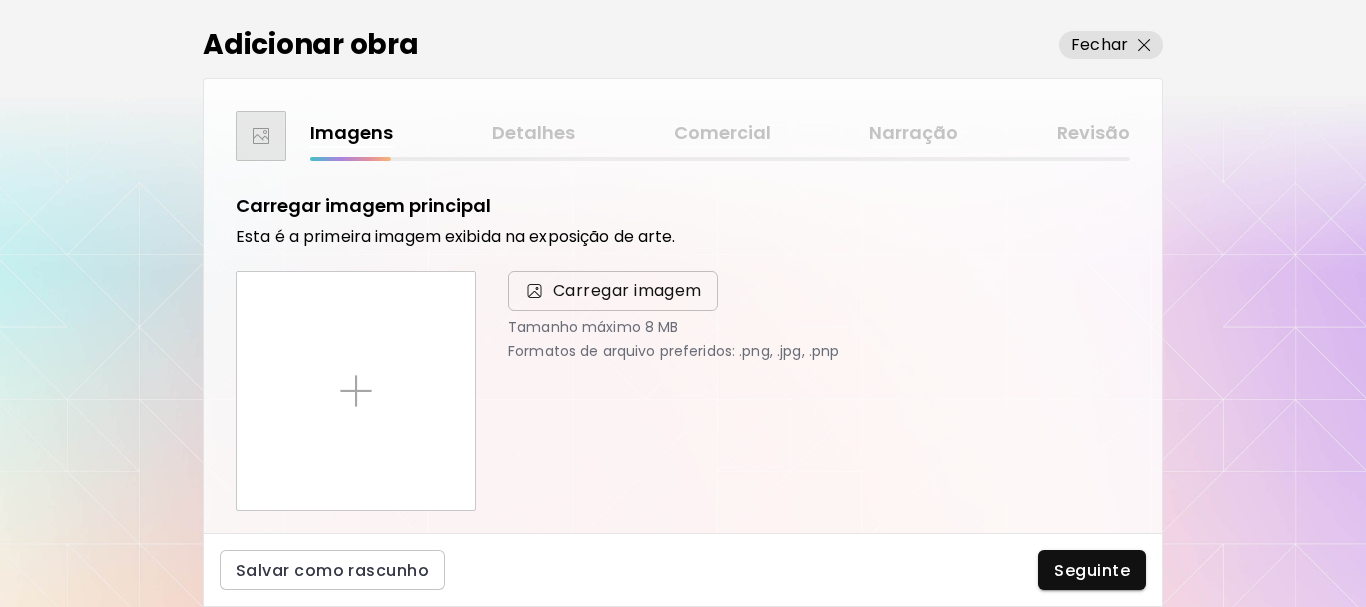 click on "Carregar imagem" at bounding box center [613, 291] 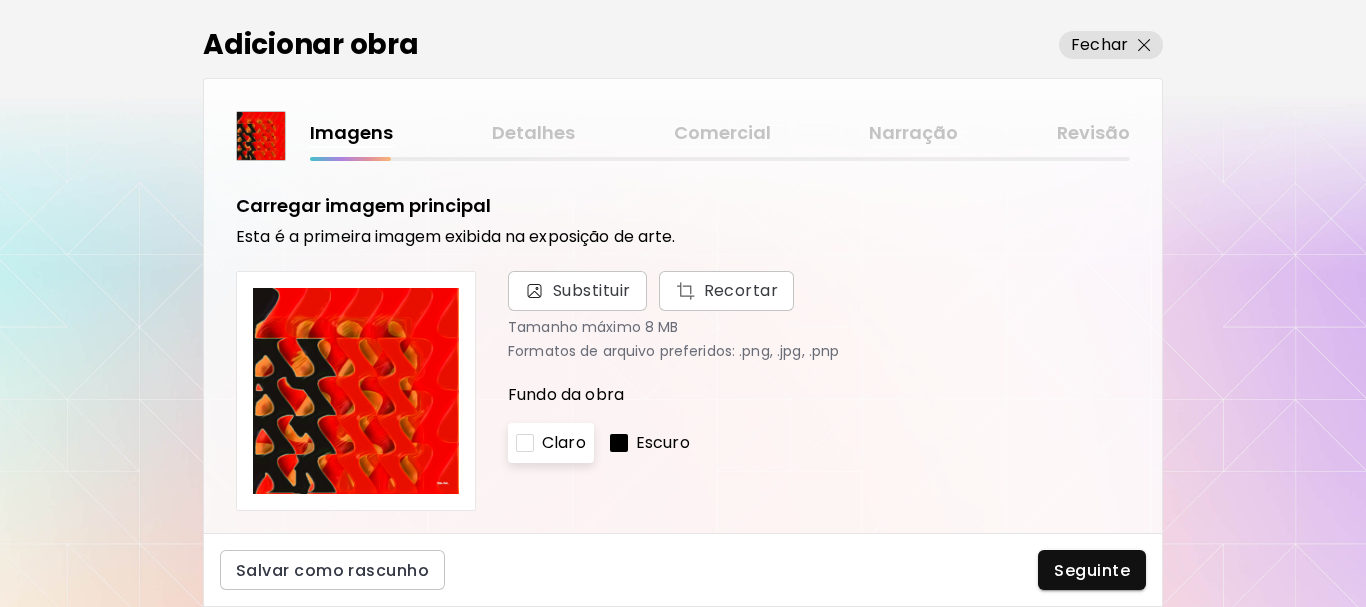 click on "Escuro" at bounding box center [650, 443] 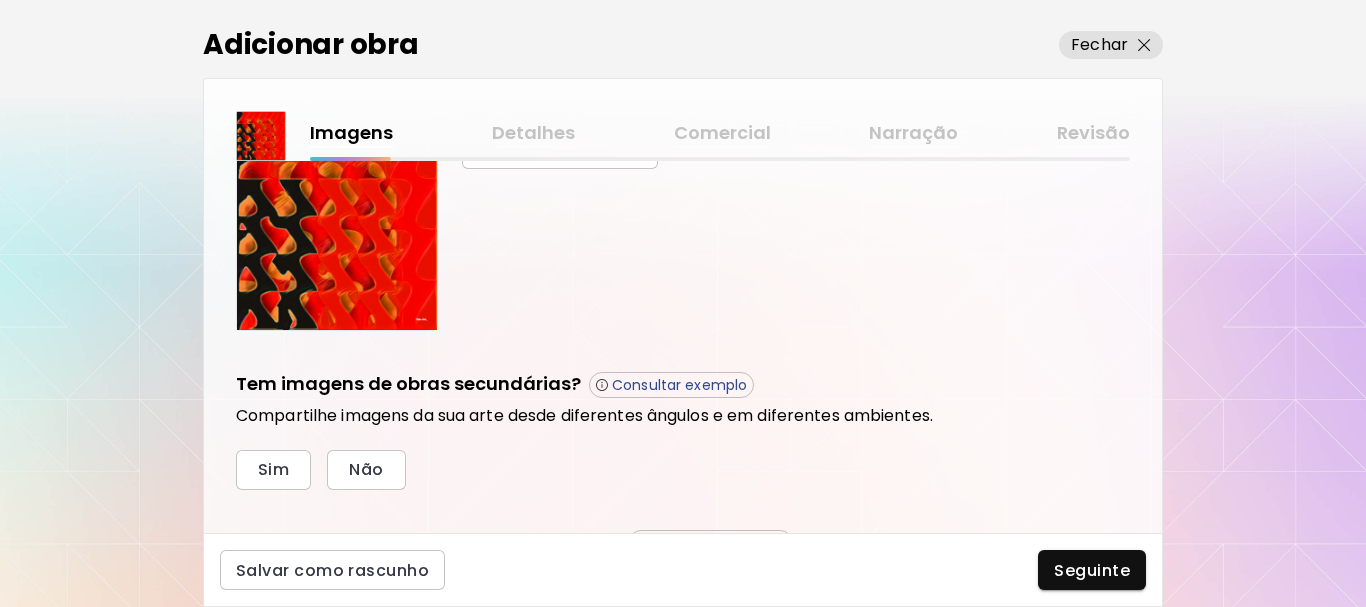 scroll, scrollTop: 687, scrollLeft: 0, axis: vertical 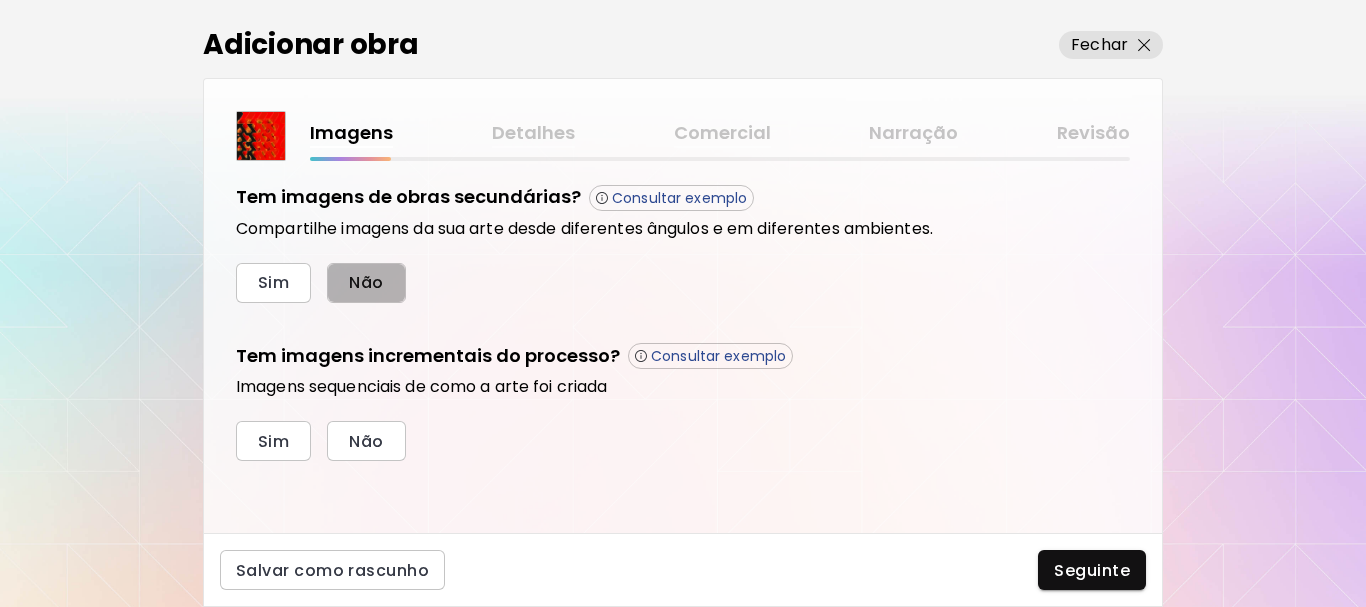click on "Não" at bounding box center (366, 282) 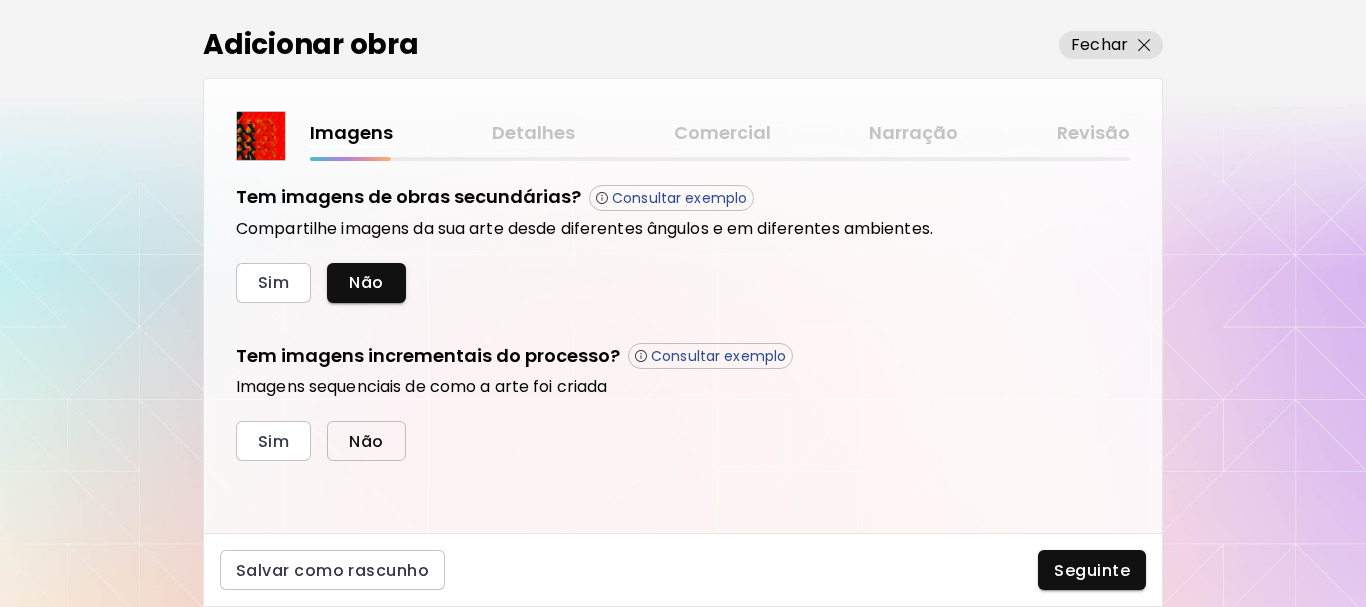 click on "Não" at bounding box center [366, 441] 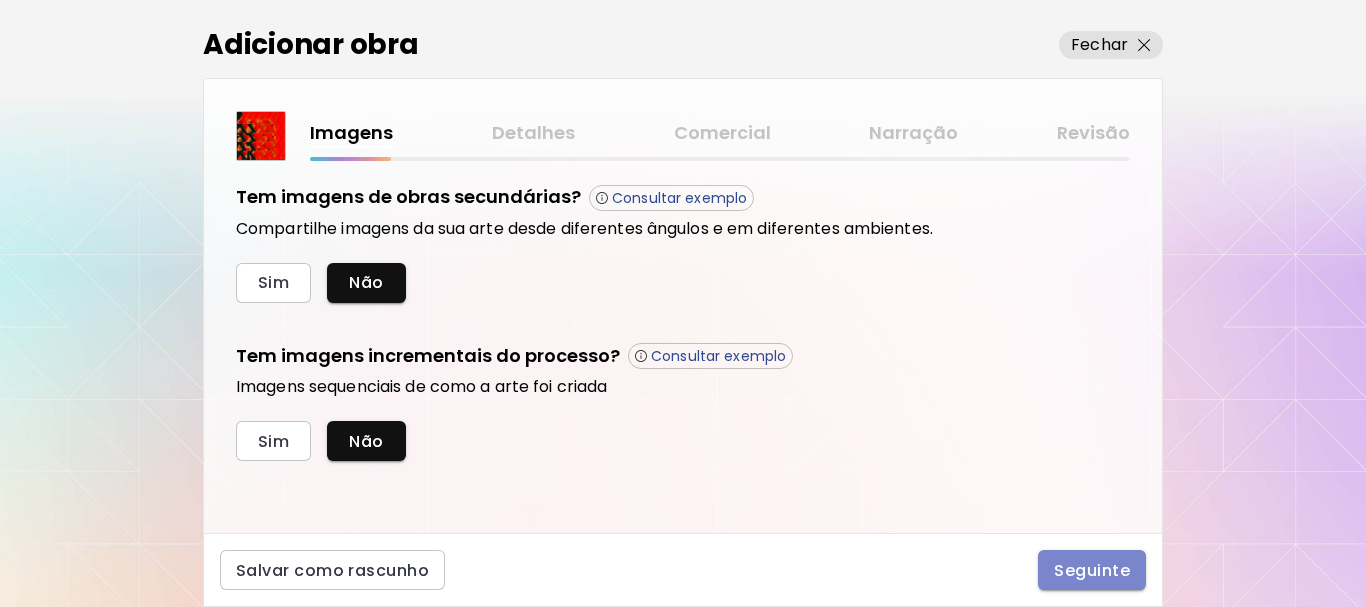 click on "Seguinte" at bounding box center (1092, 570) 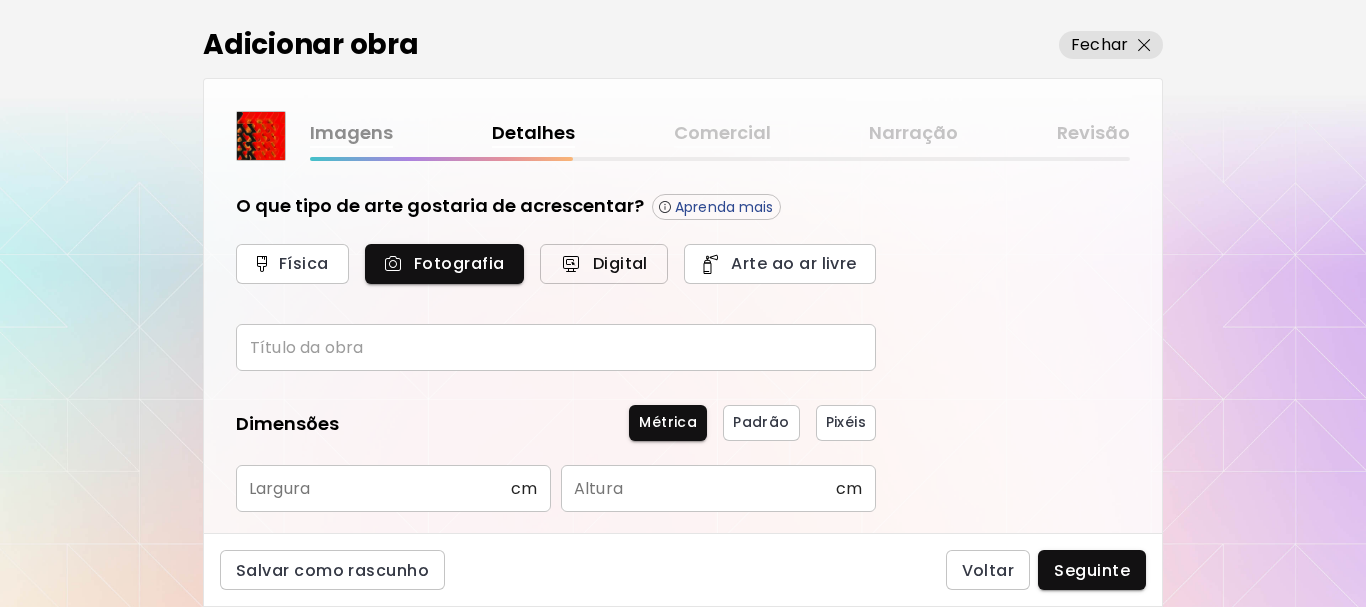 click on "Digital" at bounding box center [604, 264] 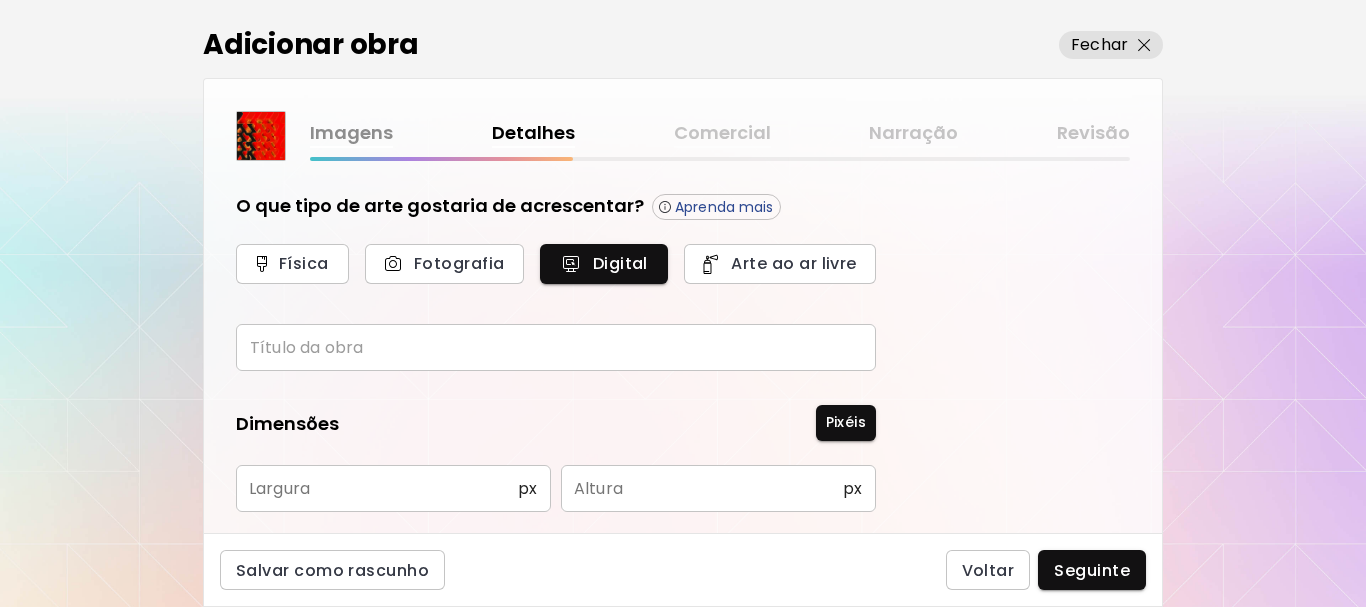 click at bounding box center (556, 347) 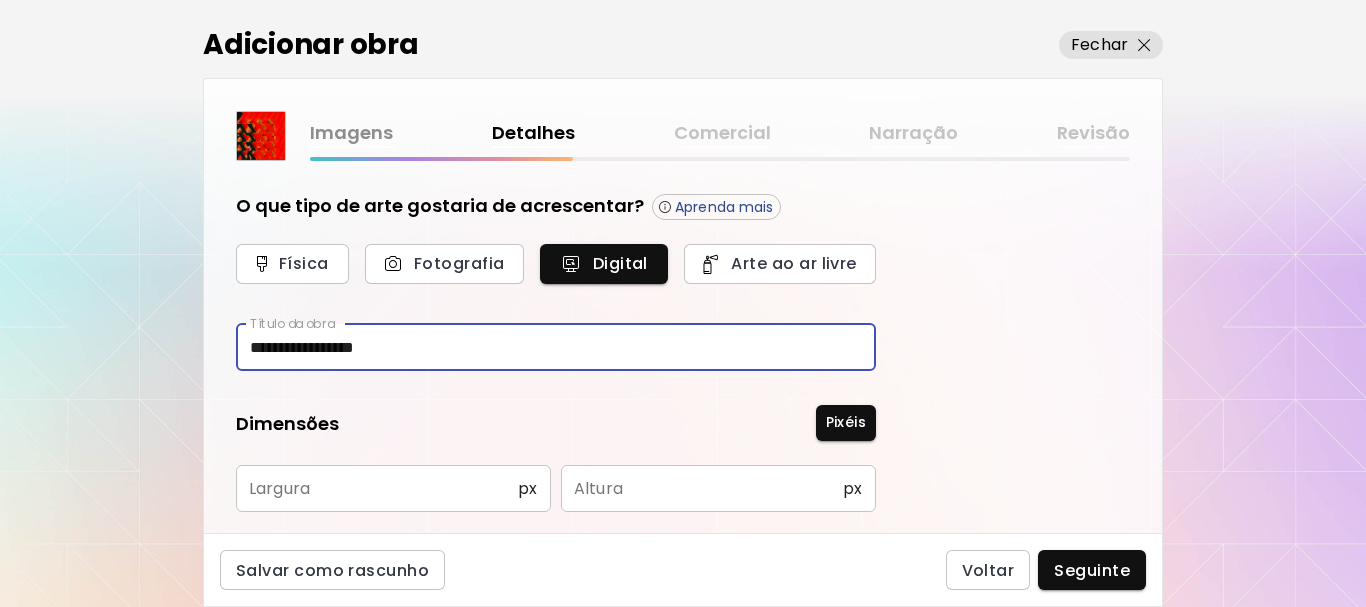 scroll, scrollTop: 100, scrollLeft: 0, axis: vertical 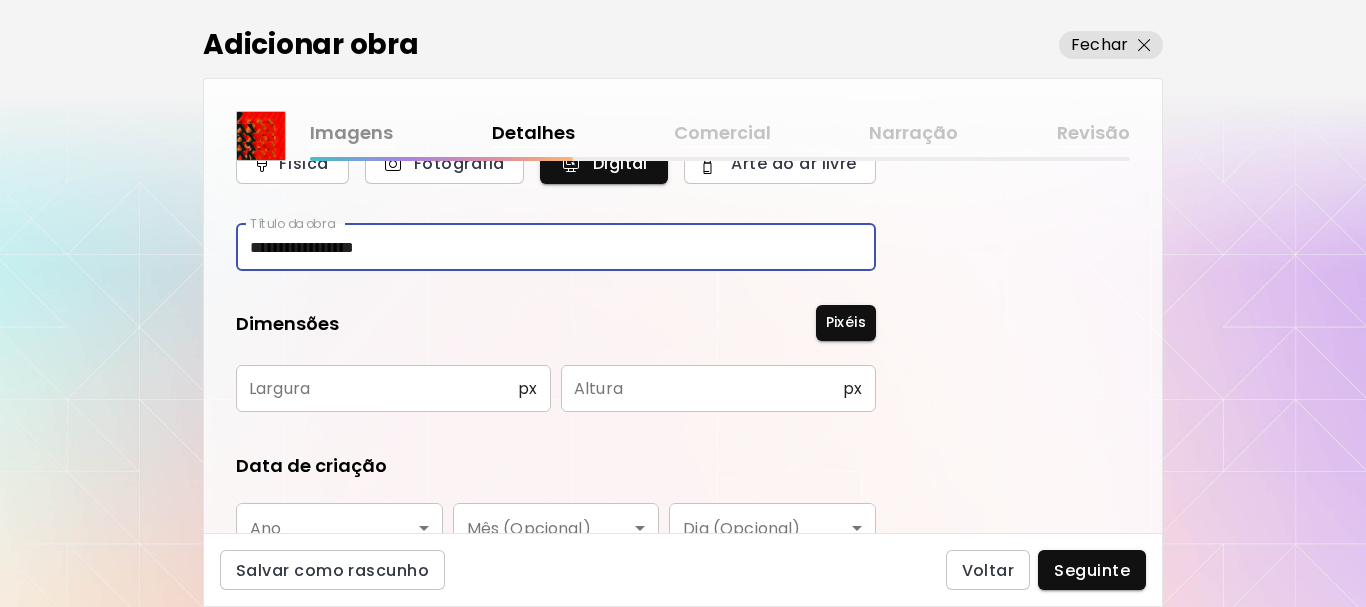 type on "**********" 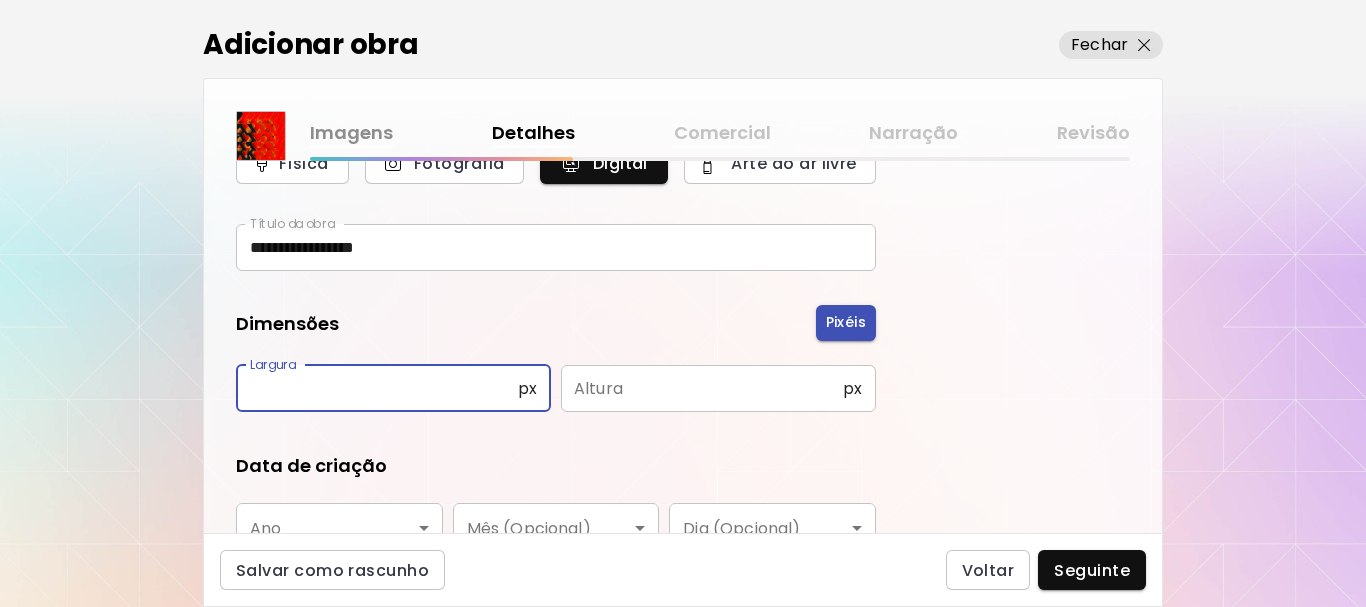 click on "Pixéis" at bounding box center (846, 322) 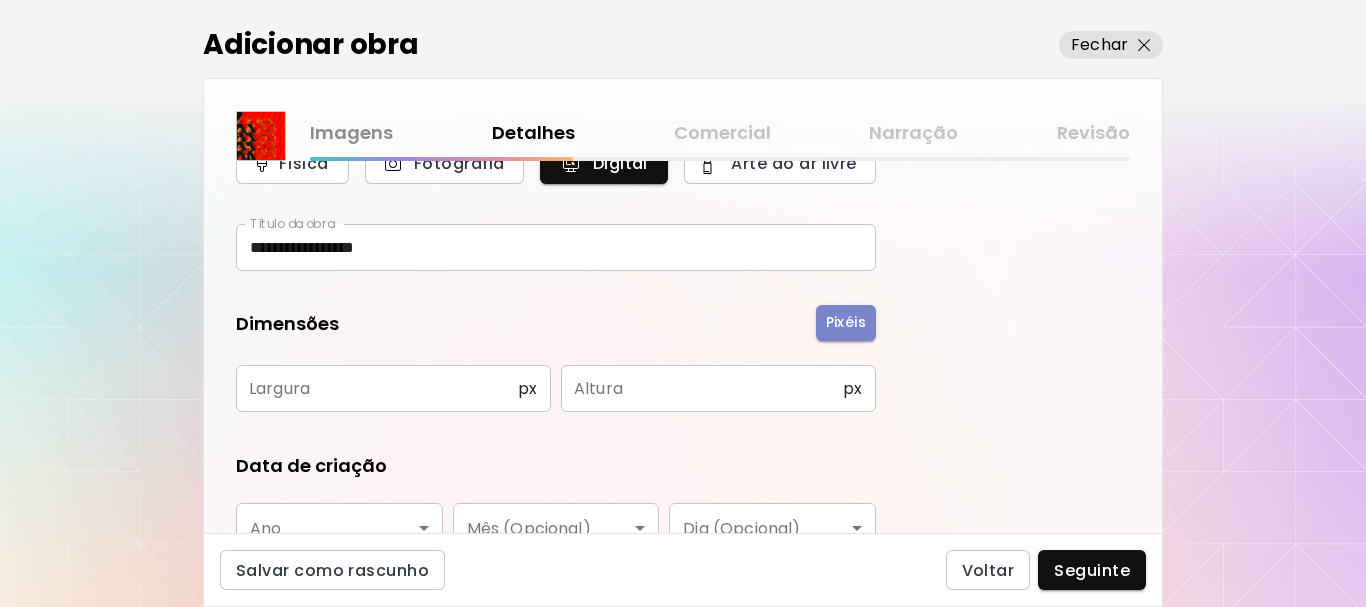 click on "Pixéis" at bounding box center [846, 322] 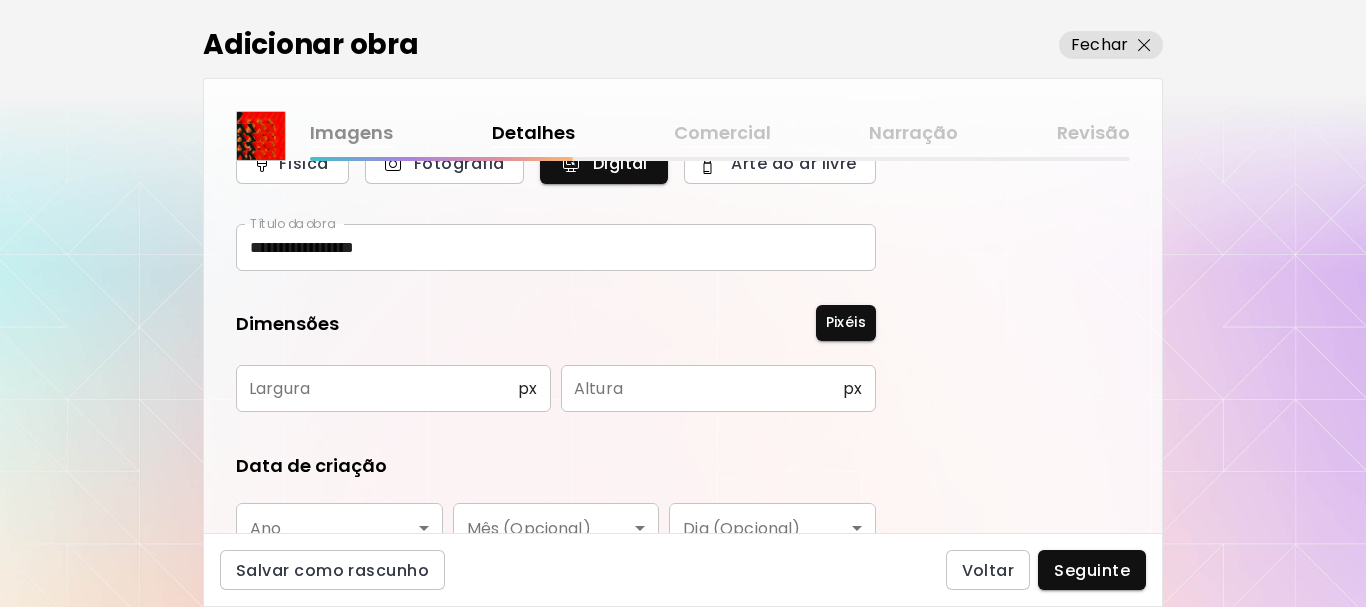 click on "px" at bounding box center [527, 388] 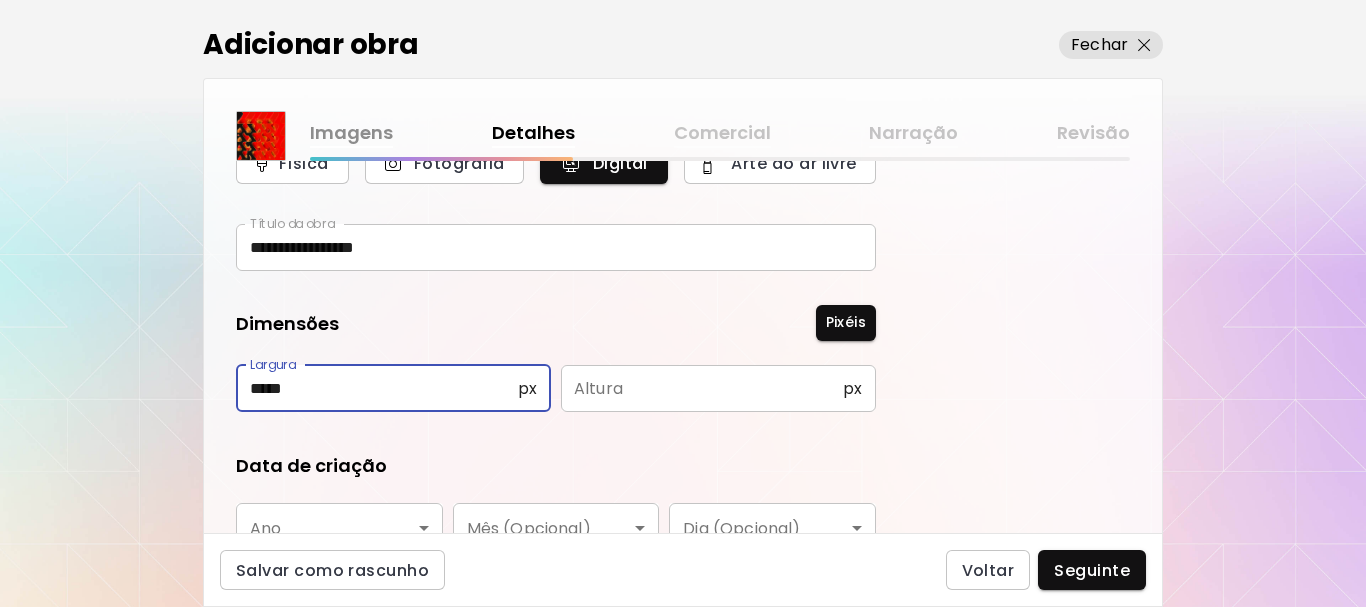 type on "*****" 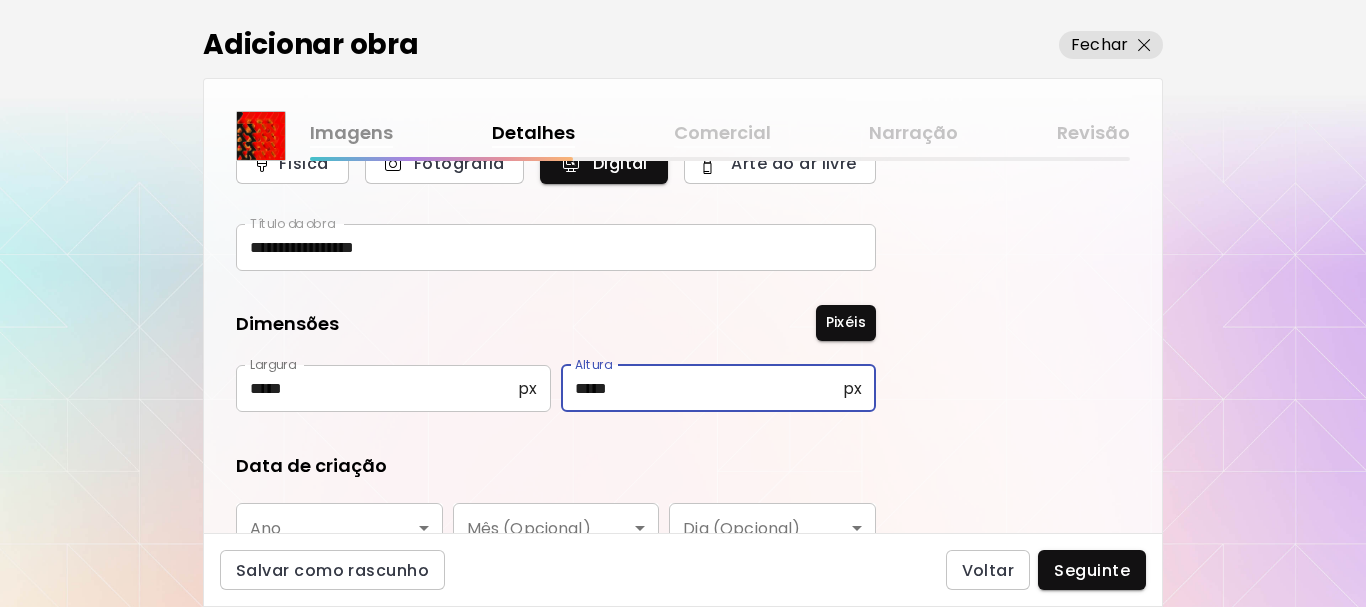 scroll, scrollTop: 400, scrollLeft: 0, axis: vertical 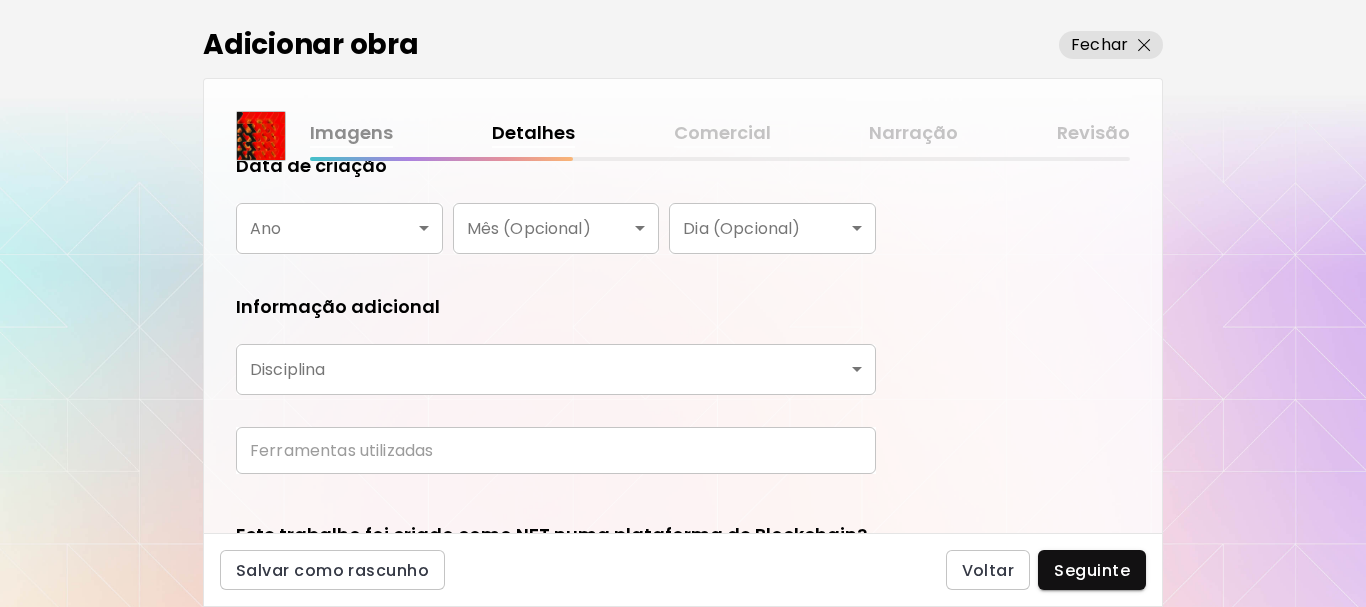 type on "*****" 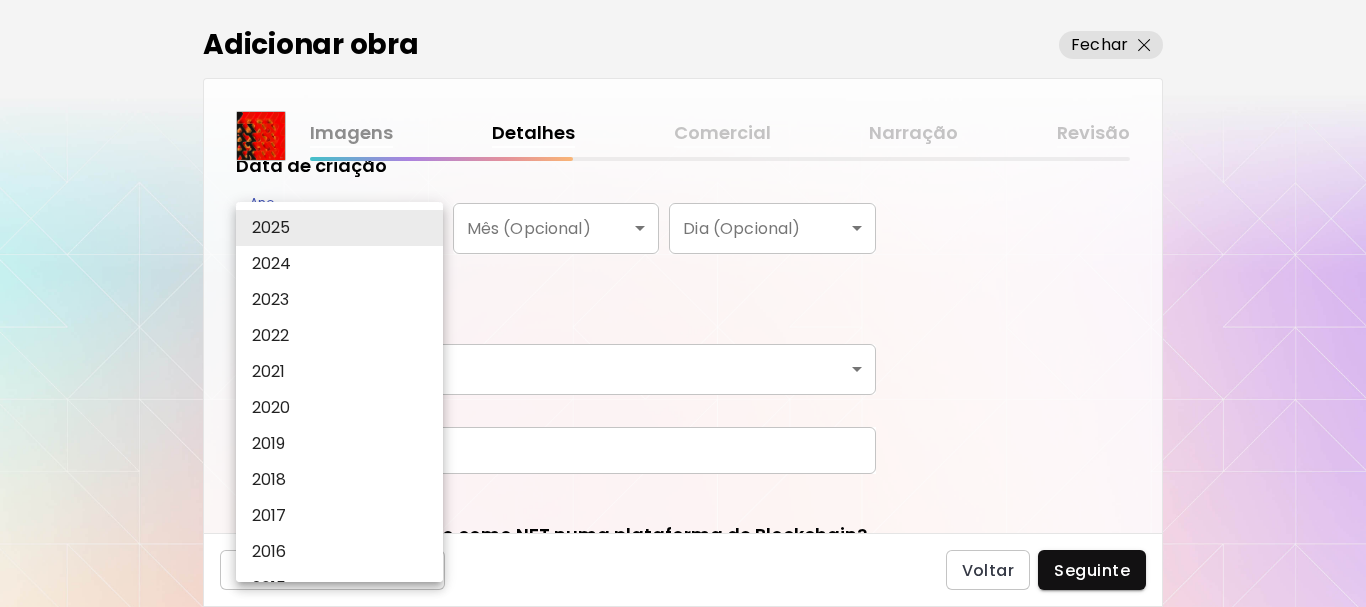 drag, startPoint x: 325, startPoint y: 229, endPoint x: 288, endPoint y: 258, distance: 47.010635 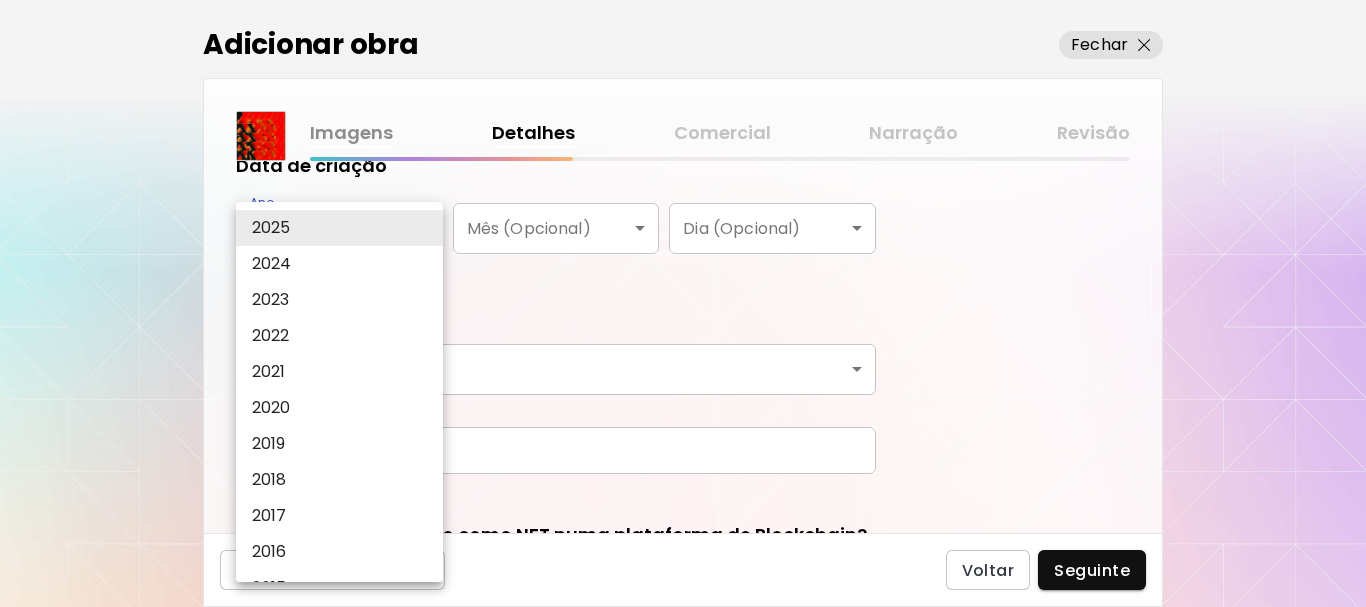 type on "****" 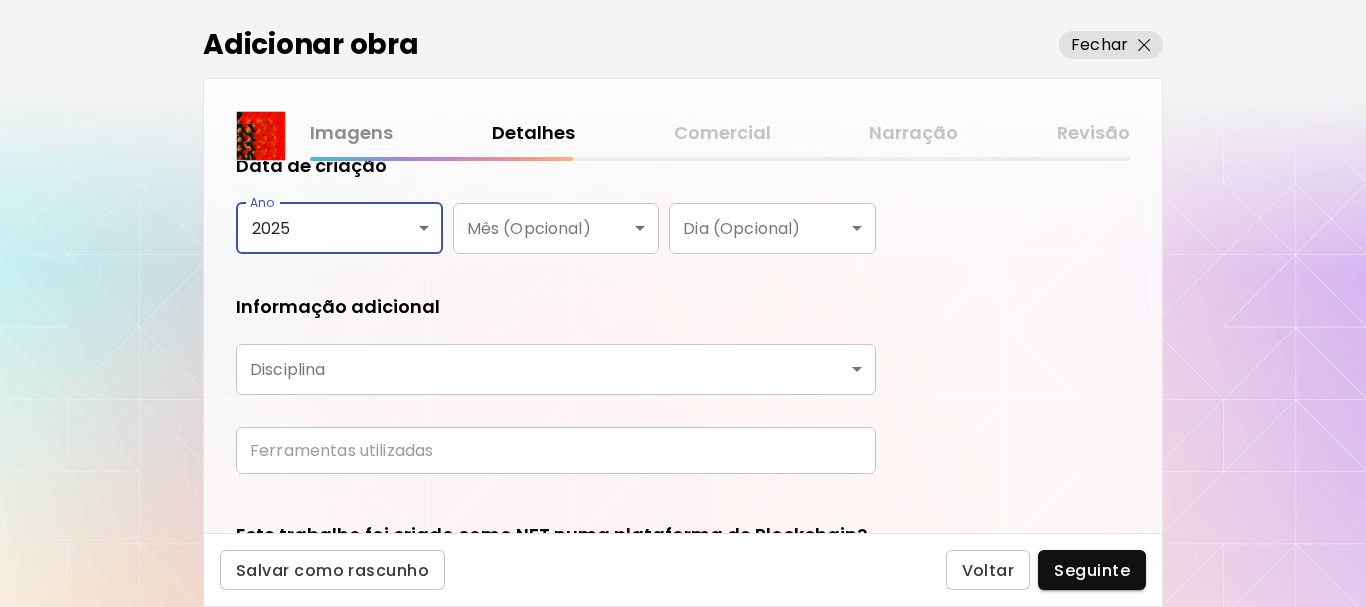 click on "**********" at bounding box center [683, 303] 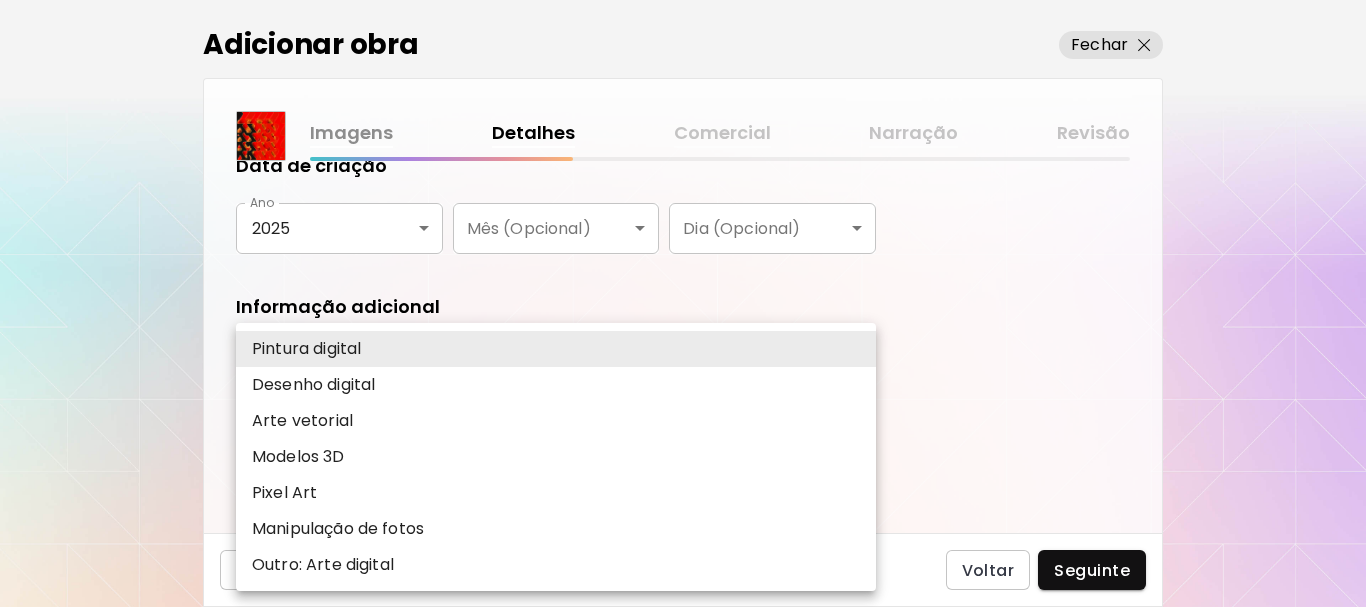 click on "Desenho digital" at bounding box center (313, 385) 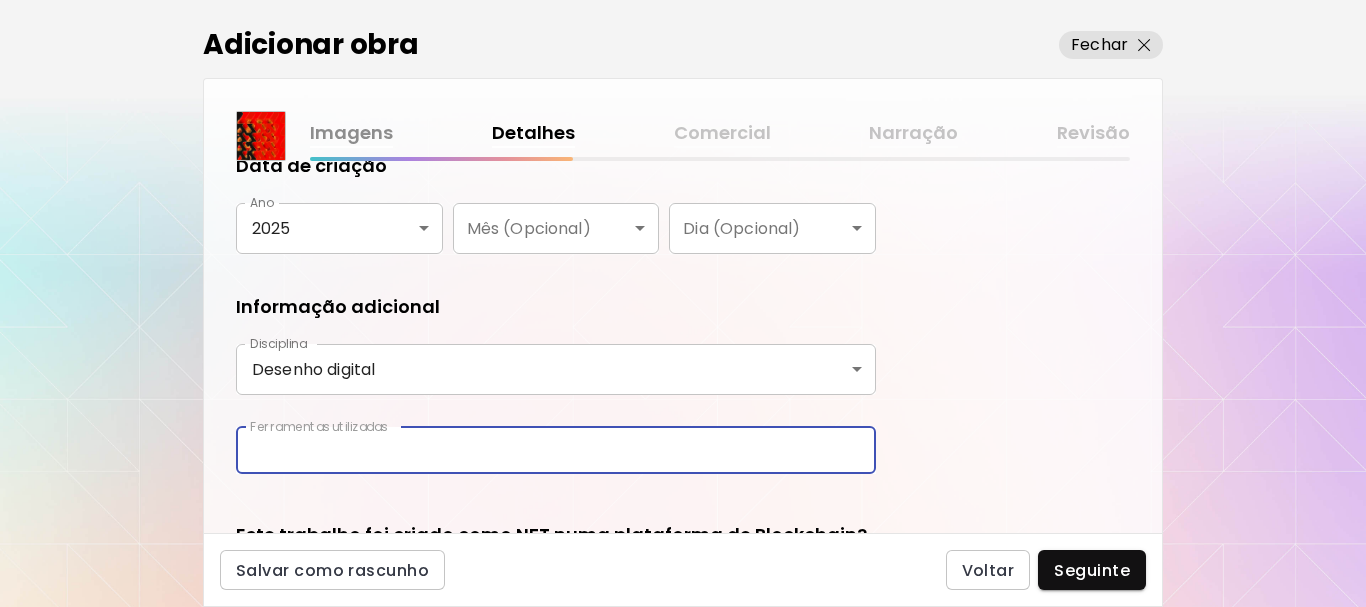 click at bounding box center [556, 450] 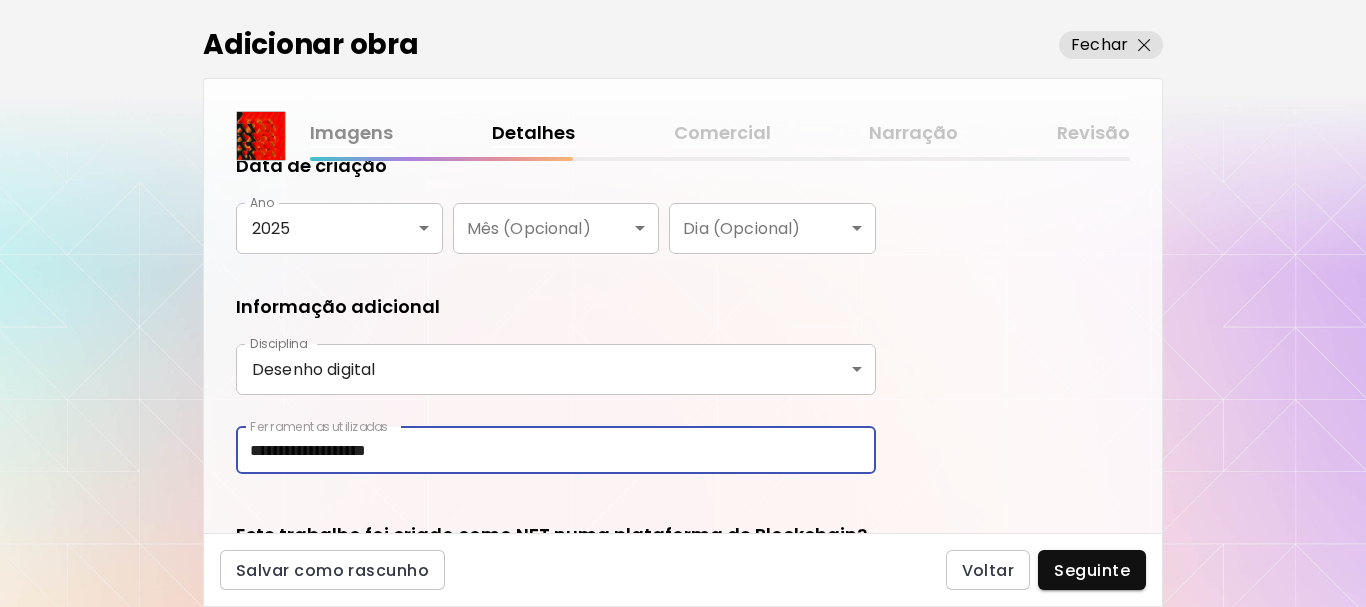 scroll, scrollTop: 591, scrollLeft: 0, axis: vertical 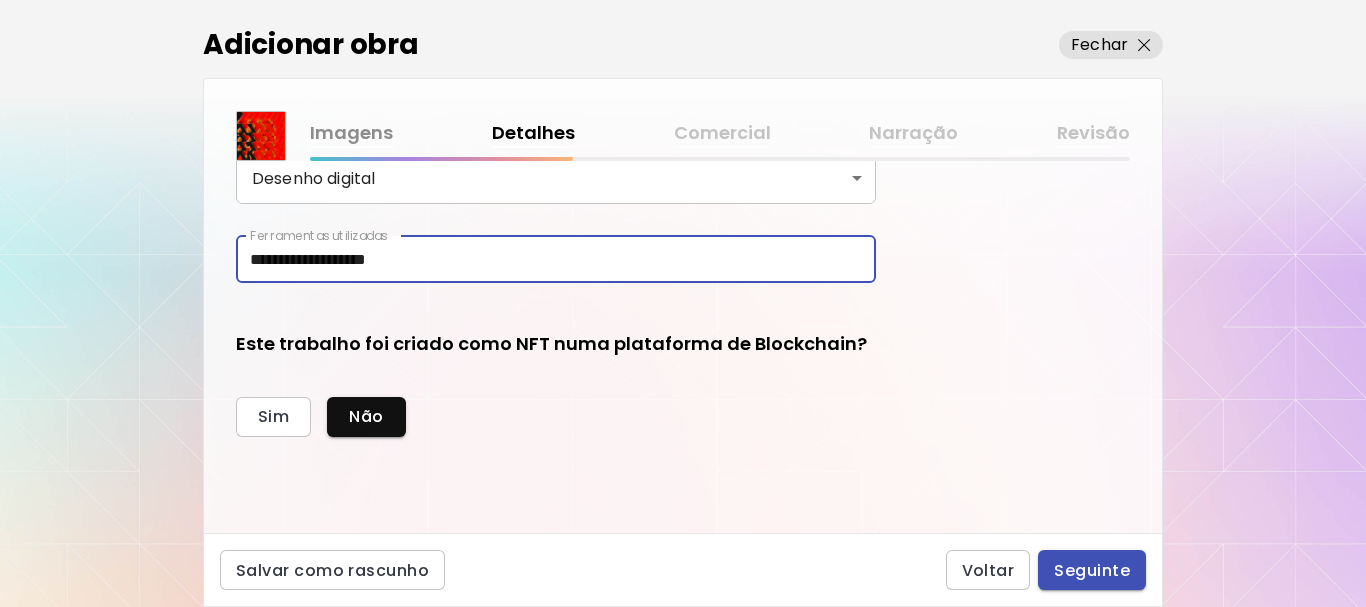 click on "Seguinte" at bounding box center [1092, 570] 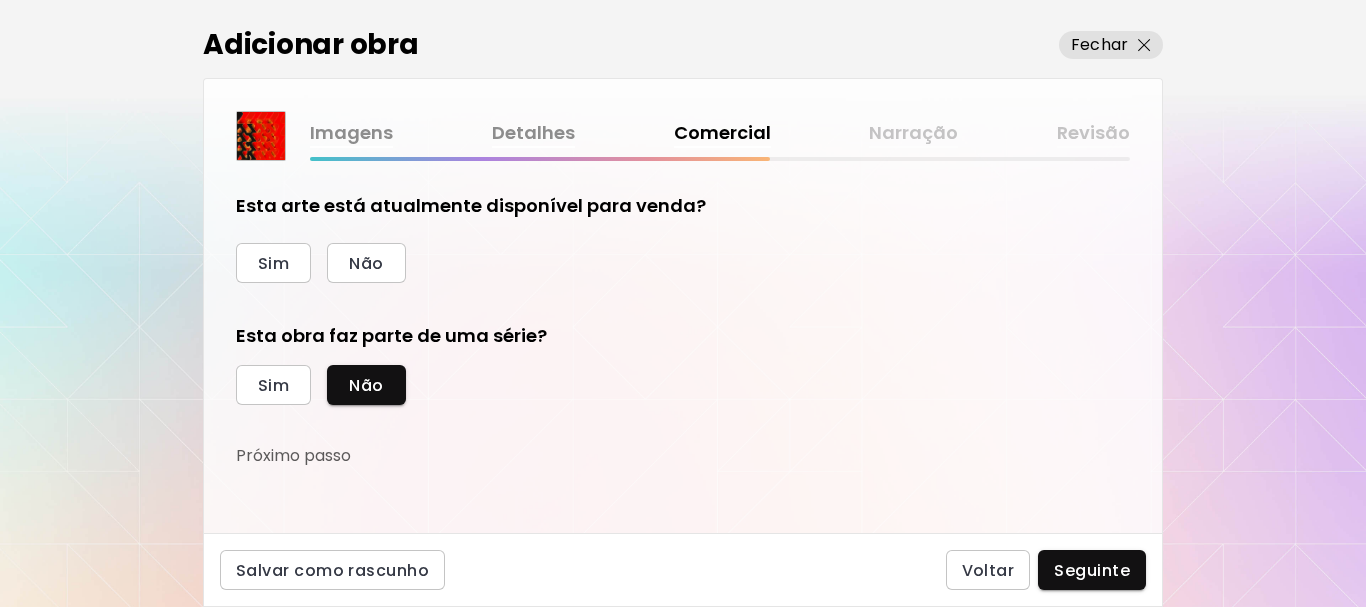 click on "Esta arte está atualmente disponível para venda? Sim Não Esta obra faz parte de uma série? Sim Não Próximo passo" at bounding box center (683, 347) 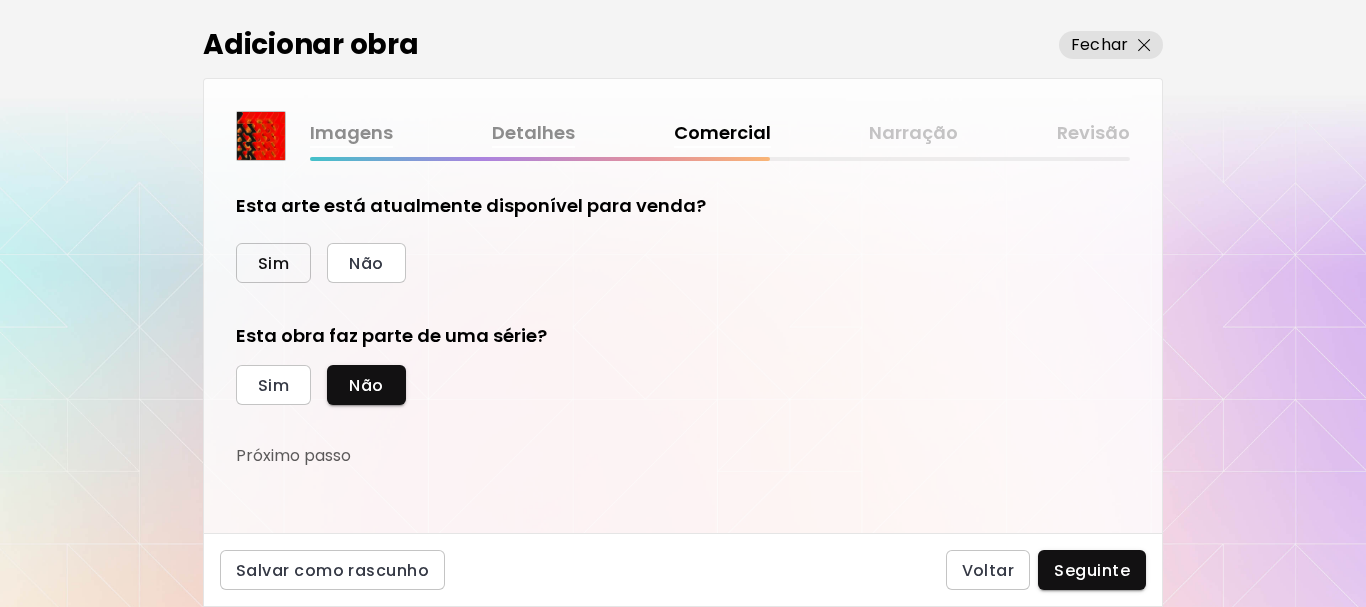 drag, startPoint x: 286, startPoint y: 265, endPoint x: 275, endPoint y: 268, distance: 11.401754 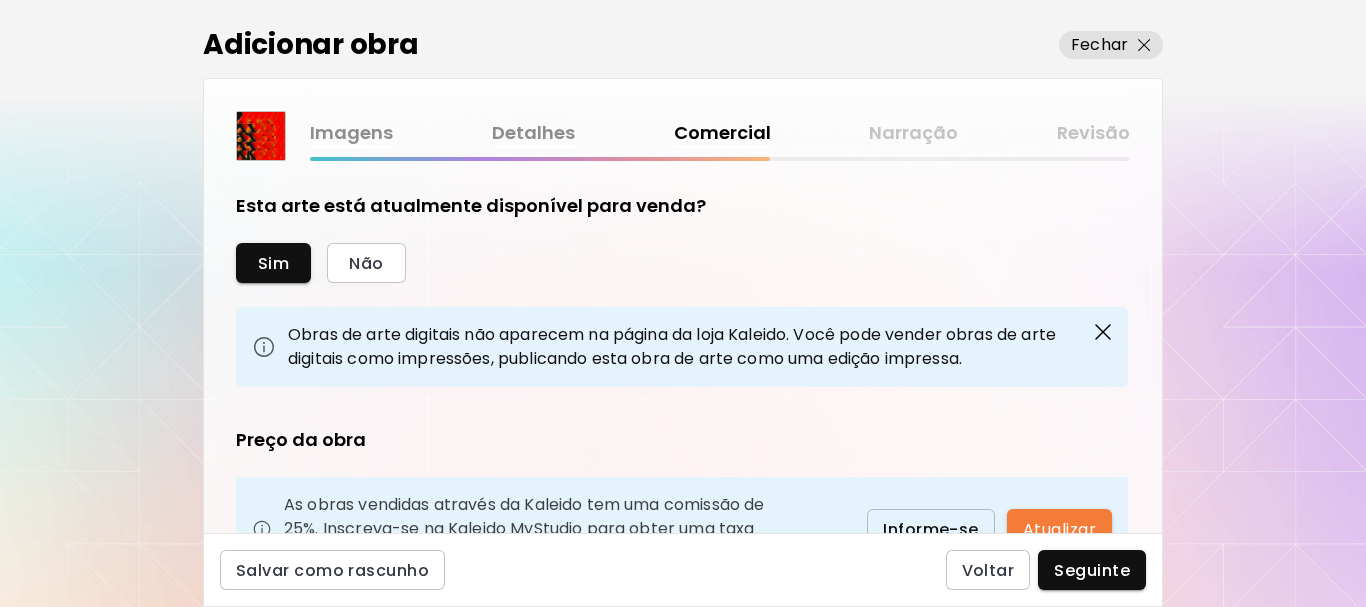 scroll, scrollTop: 100, scrollLeft: 0, axis: vertical 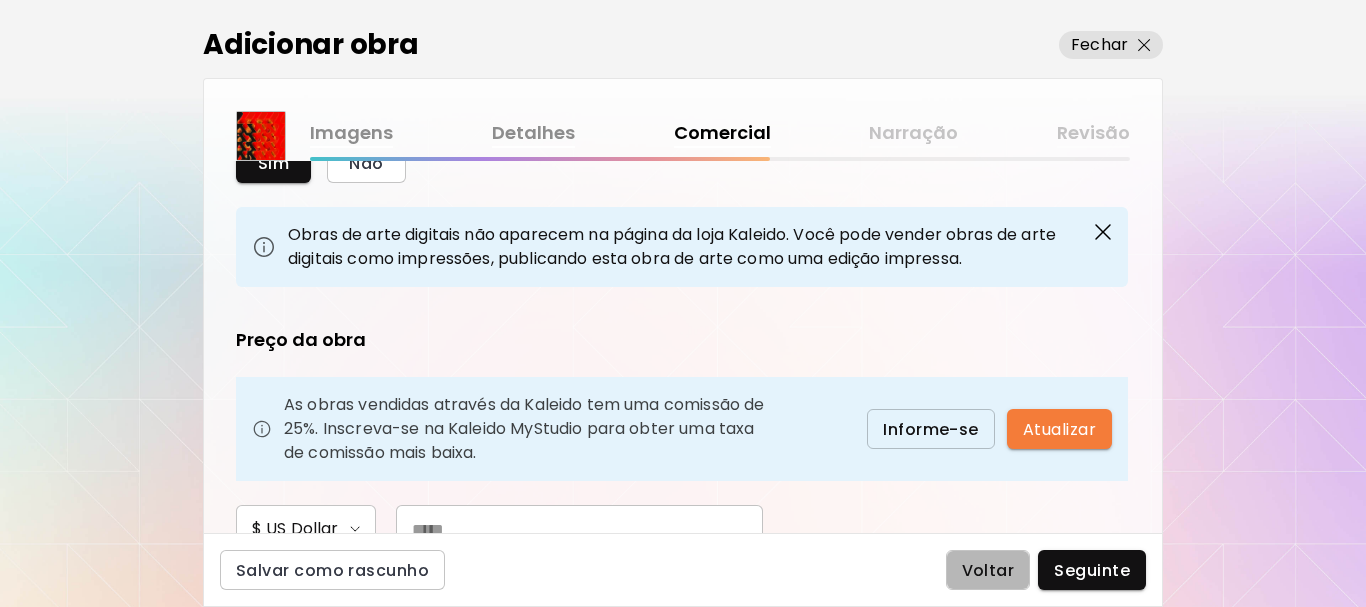click on "Voltar" at bounding box center [988, 570] 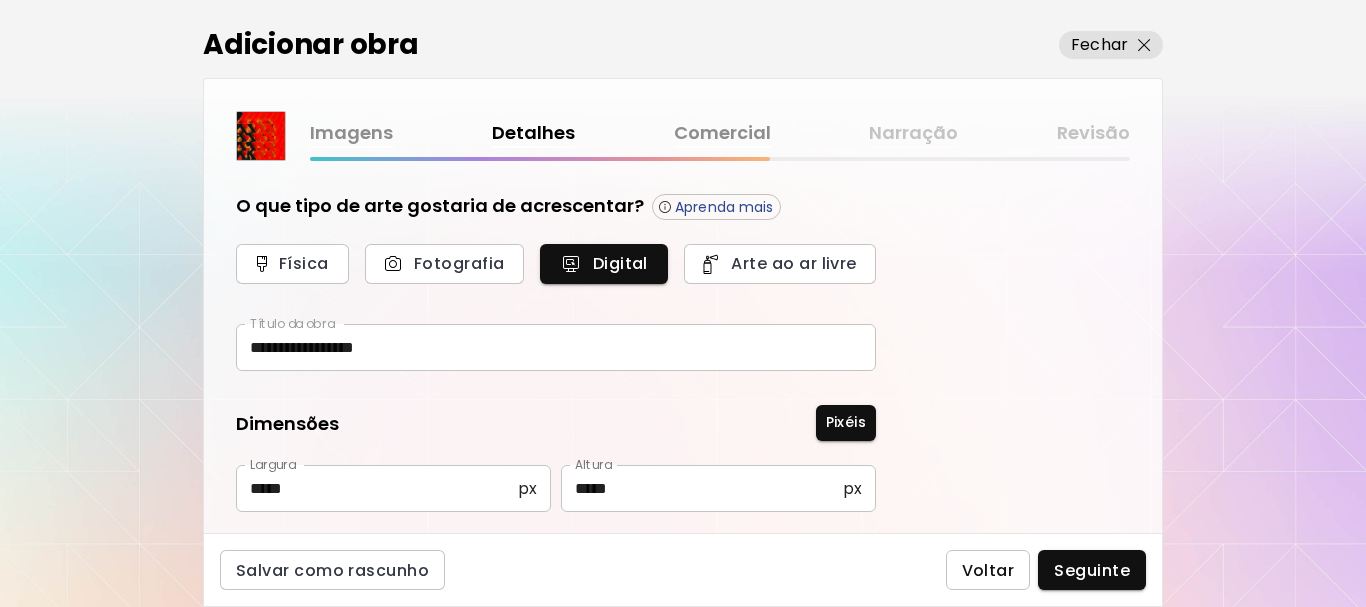 type on "**********" 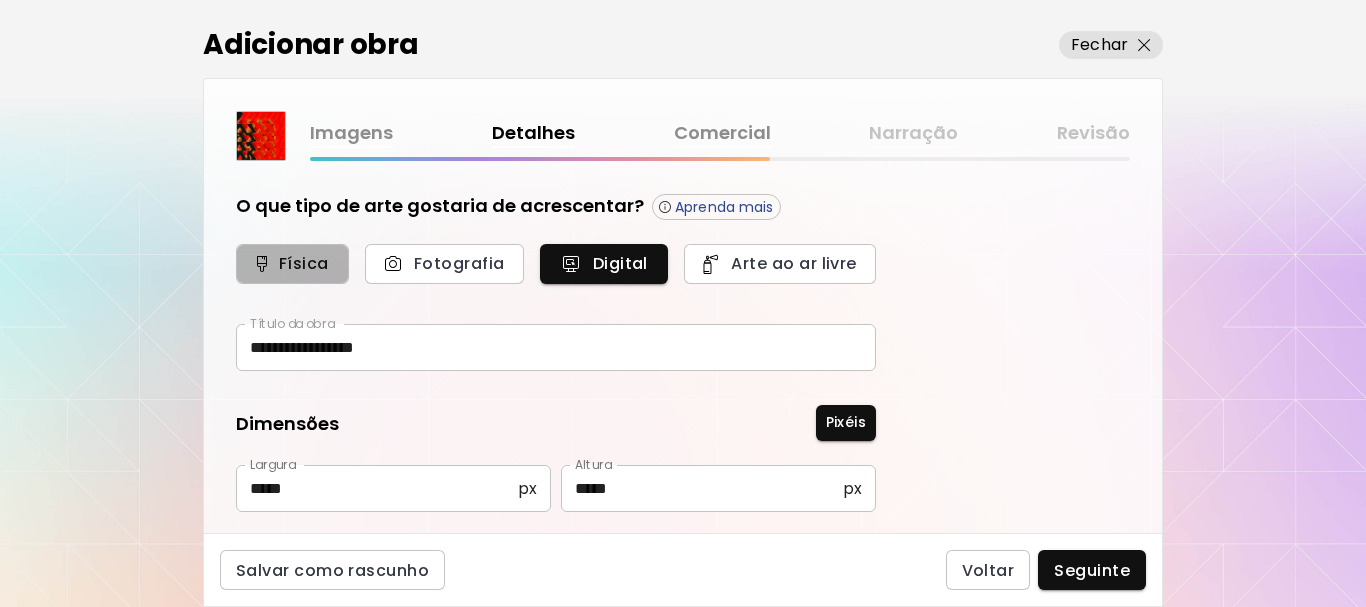 click on "Física" at bounding box center [292, 263] 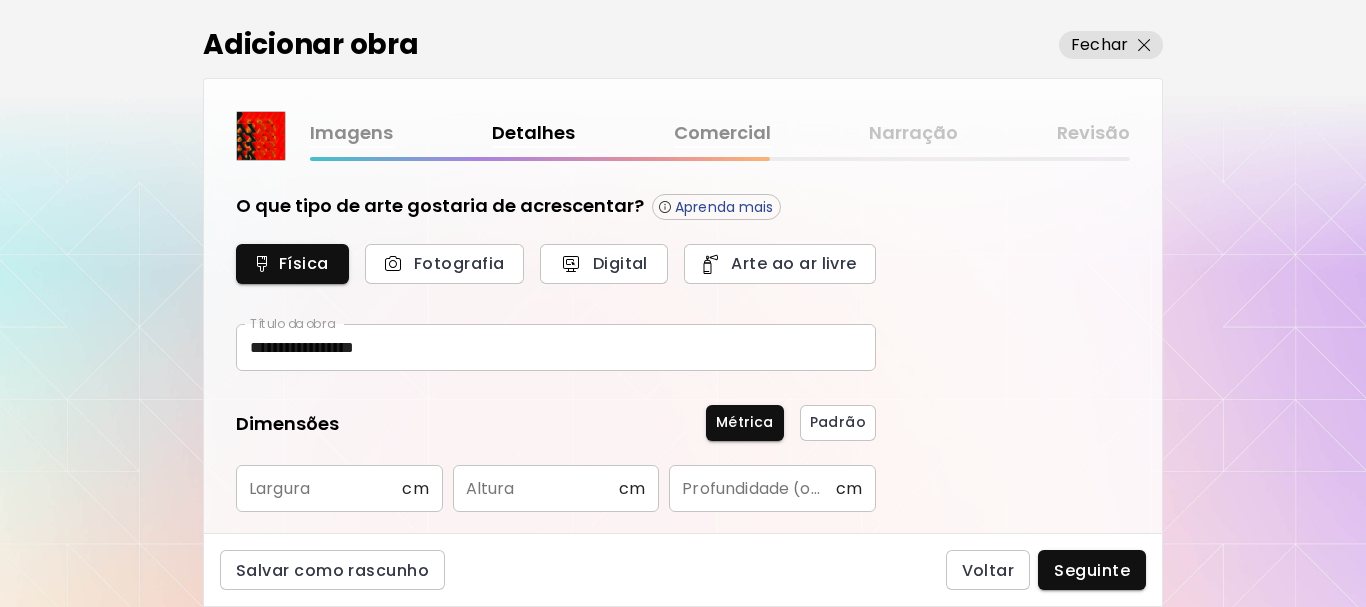 click at bounding box center (319, 488) 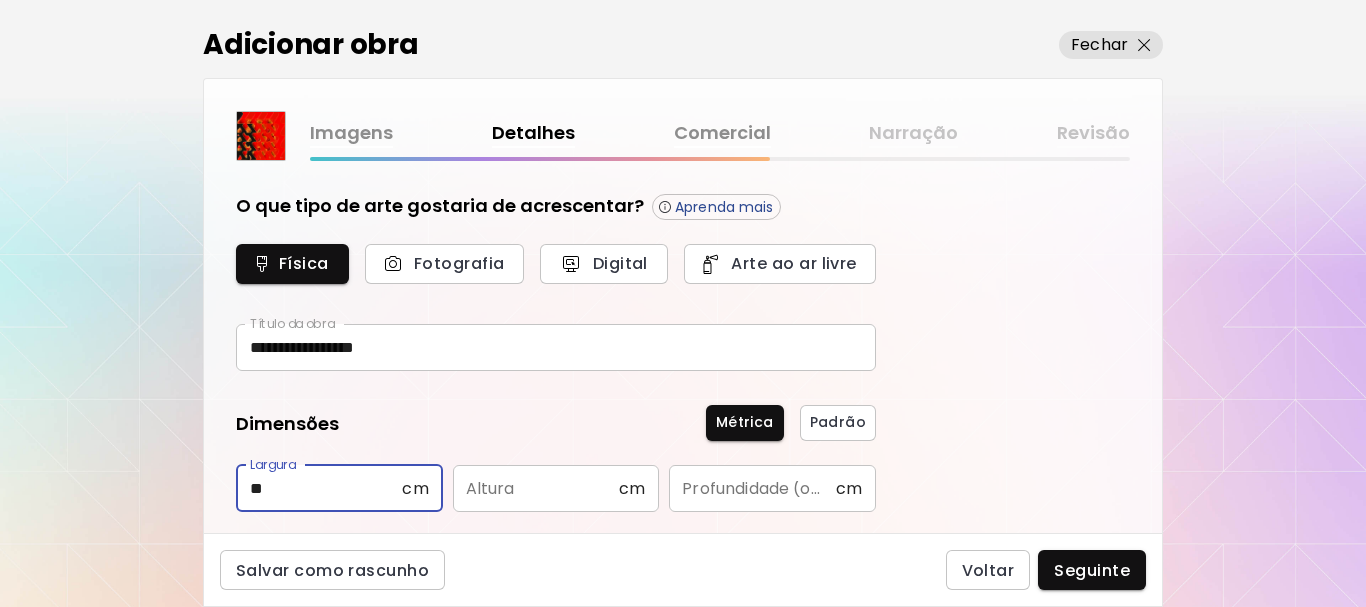 type on "**" 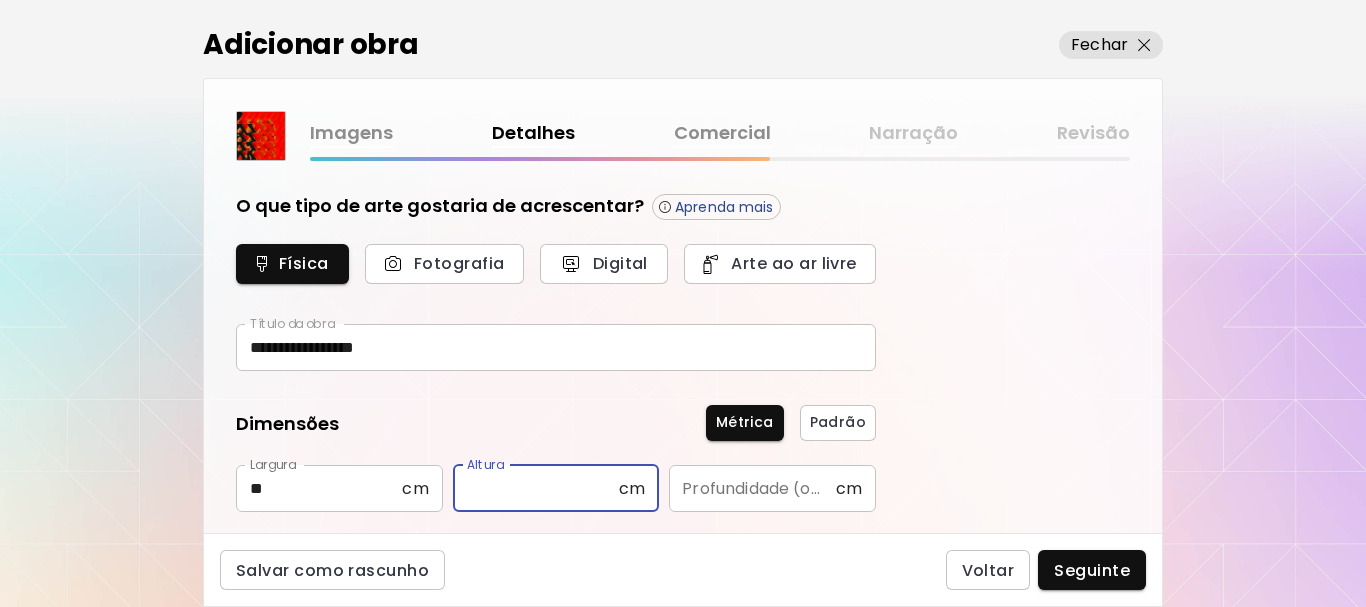 click at bounding box center [536, 488] 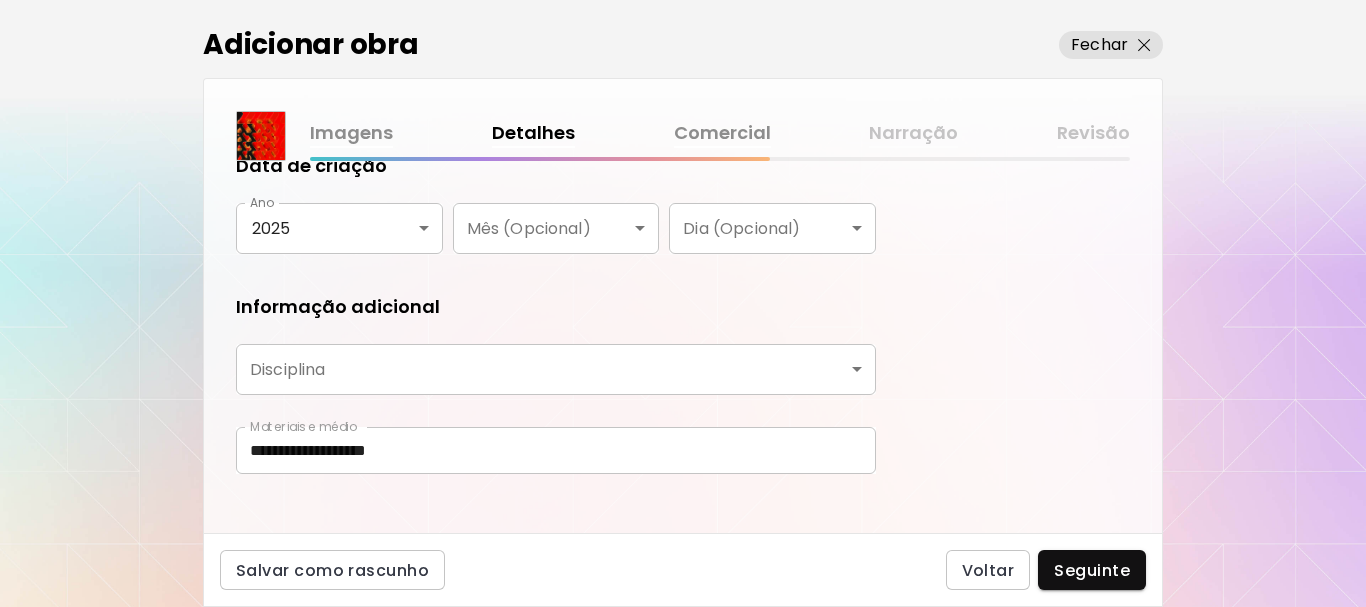 scroll, scrollTop: 421, scrollLeft: 0, axis: vertical 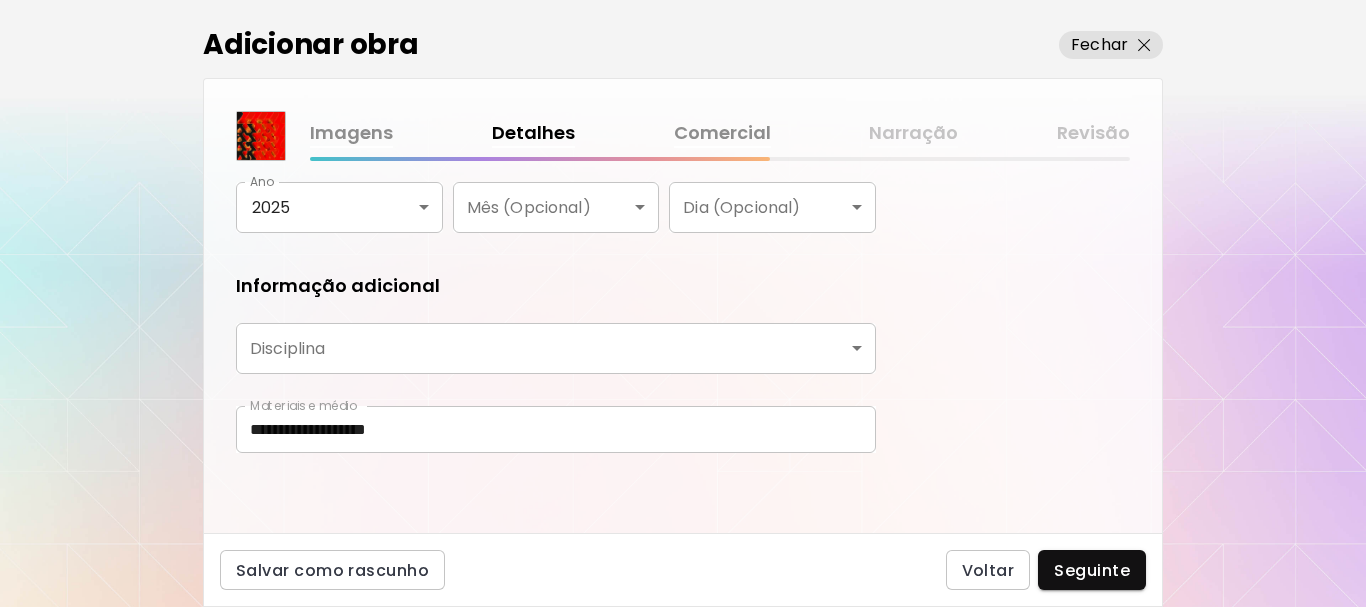 type on "**" 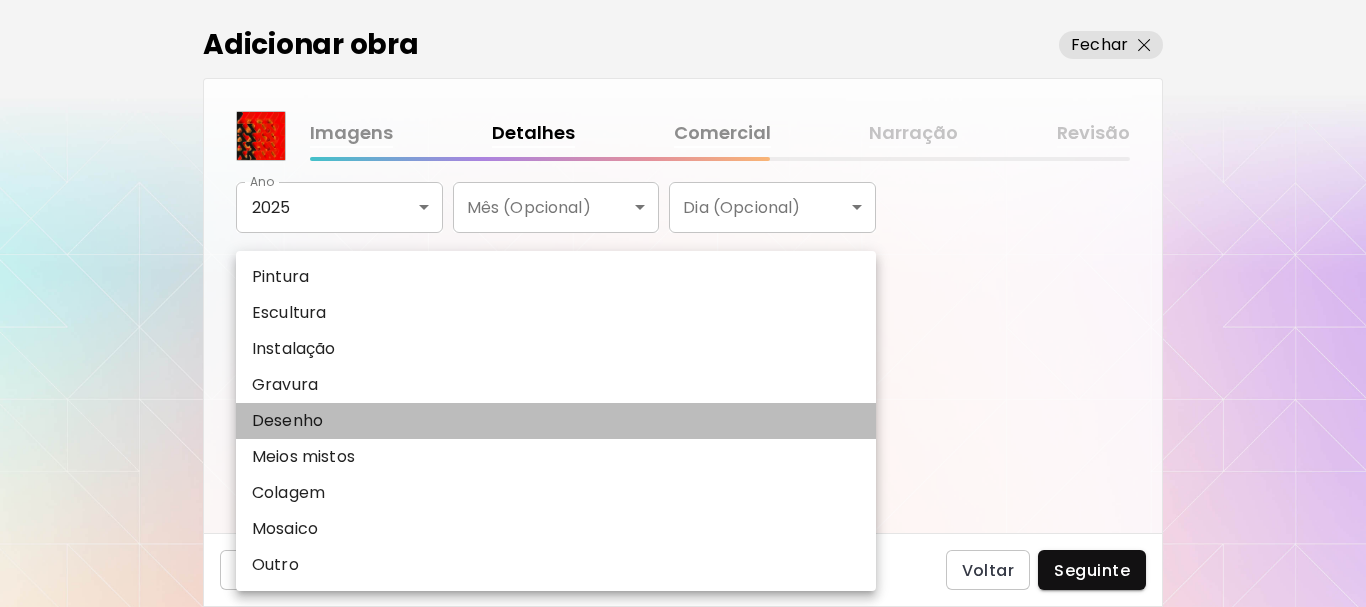 click on "Desenho" at bounding box center [287, 421] 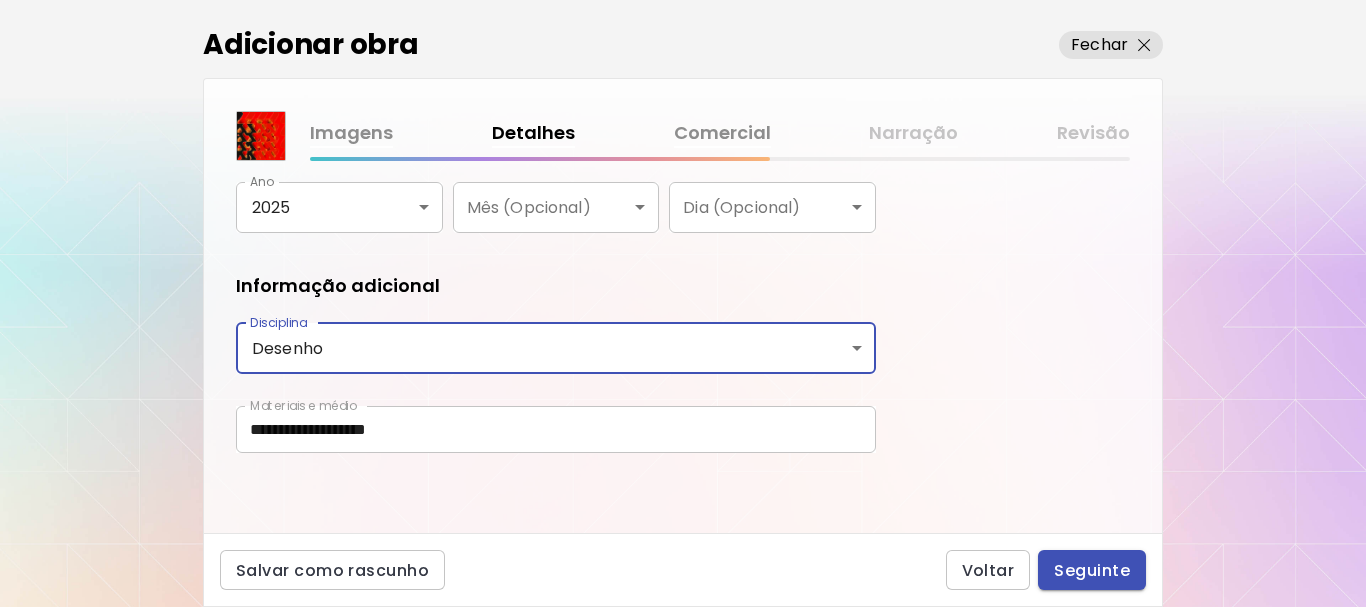 click on "Seguinte" at bounding box center [1092, 570] 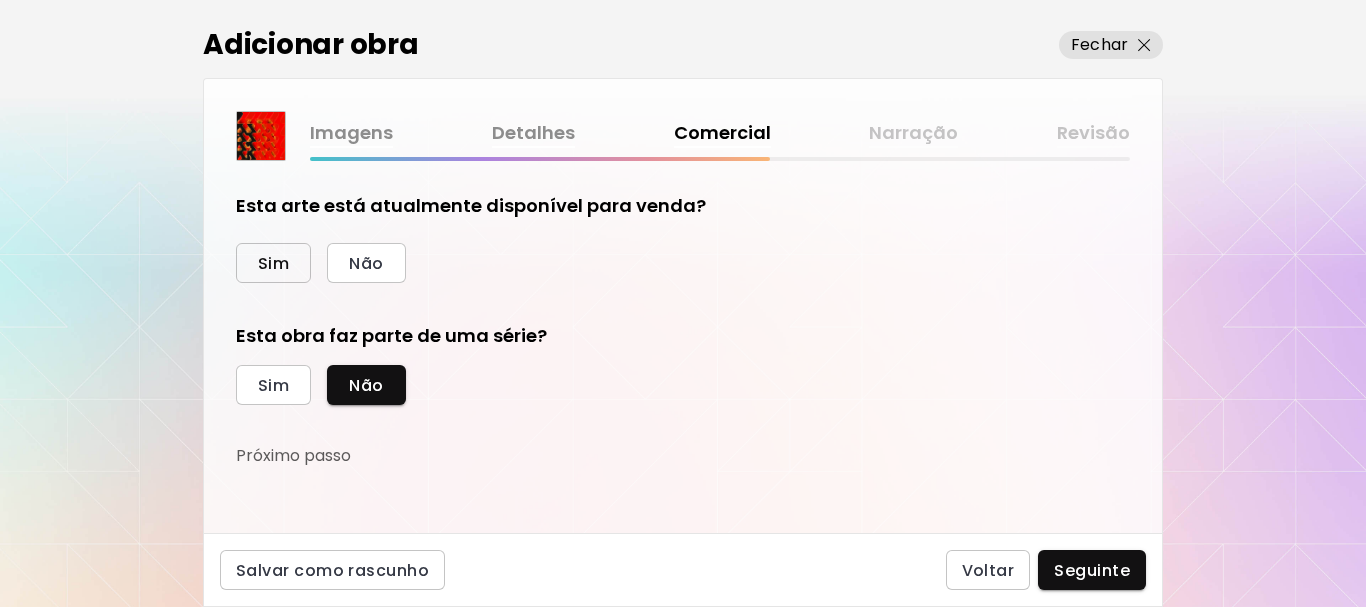click on "Sim" at bounding box center [273, 263] 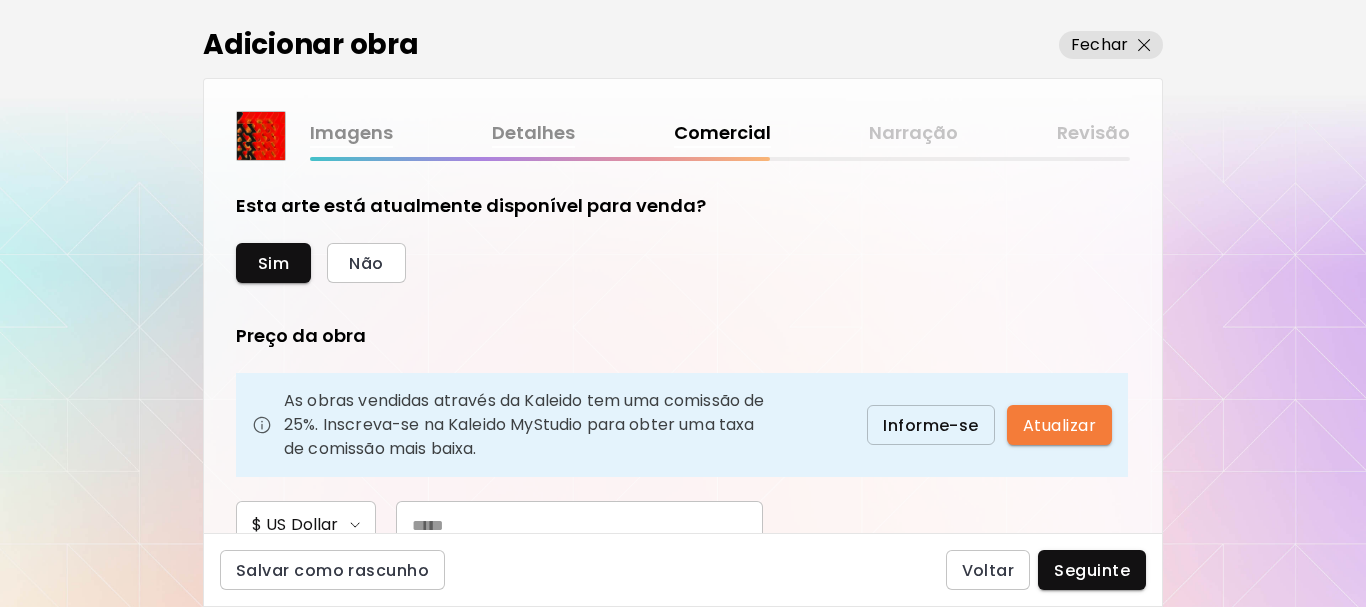 scroll, scrollTop: 200, scrollLeft: 0, axis: vertical 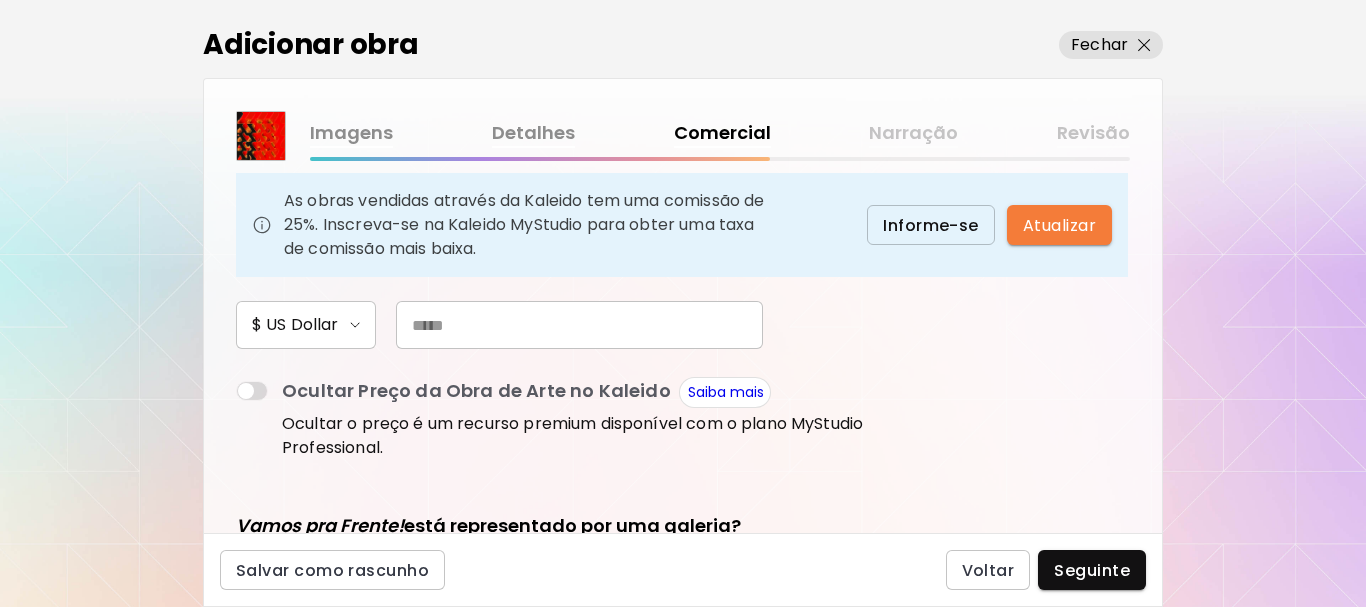 click at bounding box center (579, 325) 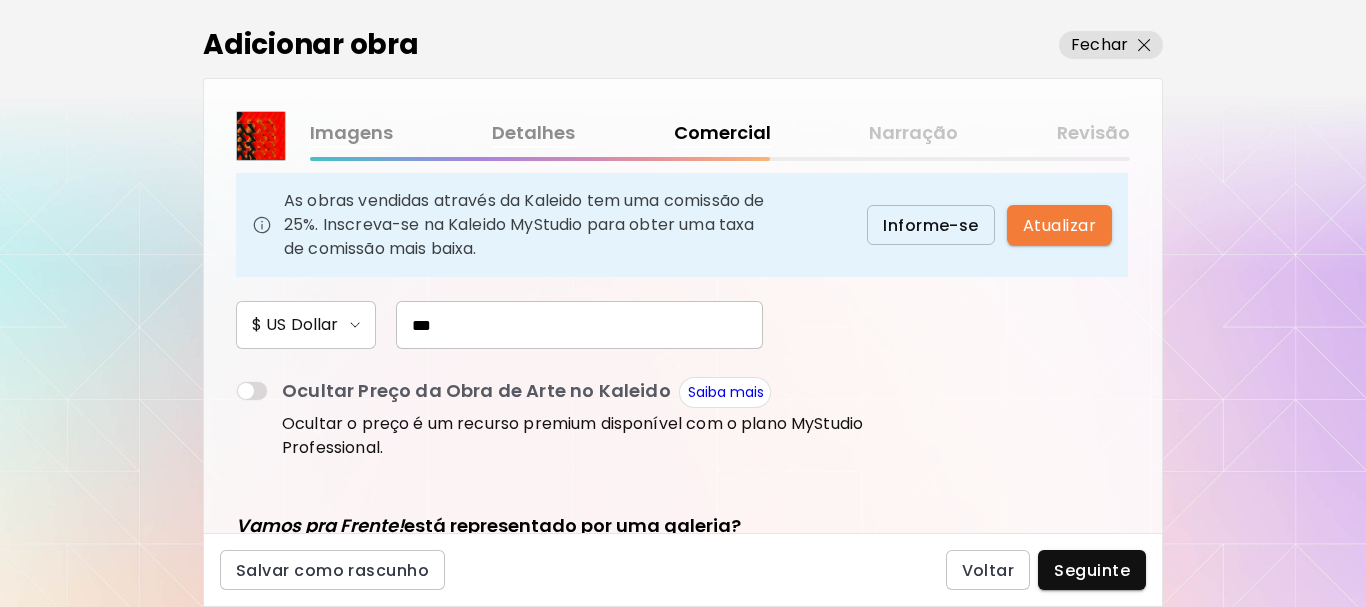 scroll, scrollTop: 454, scrollLeft: 0, axis: vertical 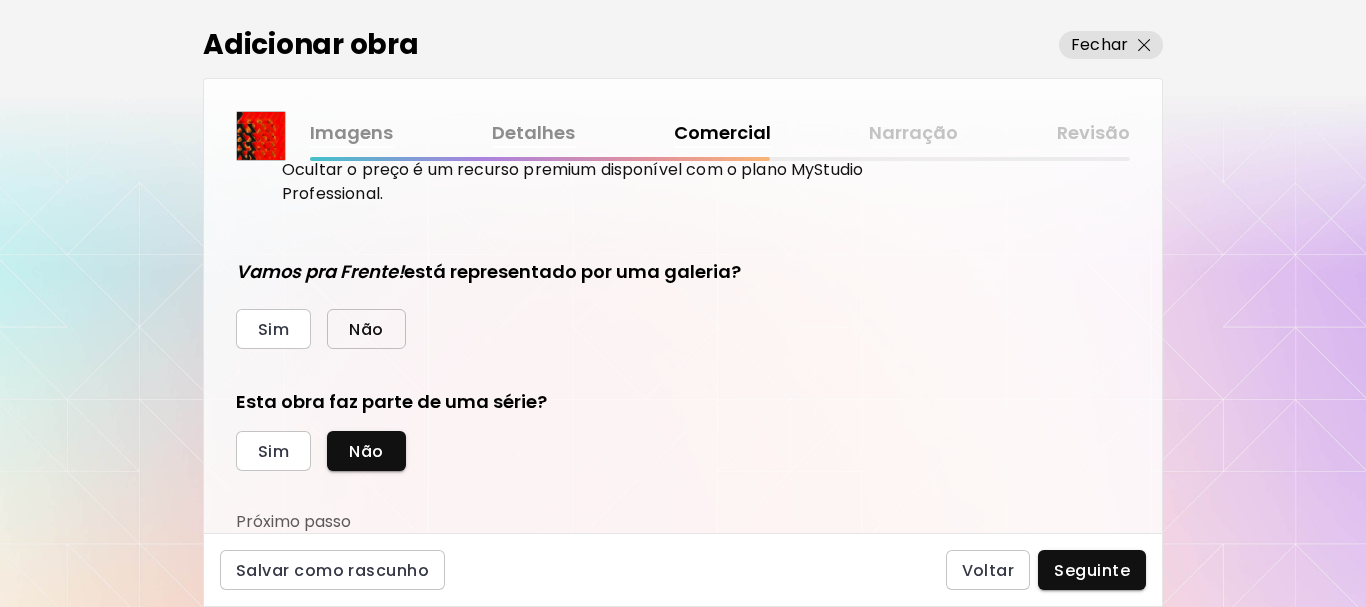 click on "Não" at bounding box center (366, 329) 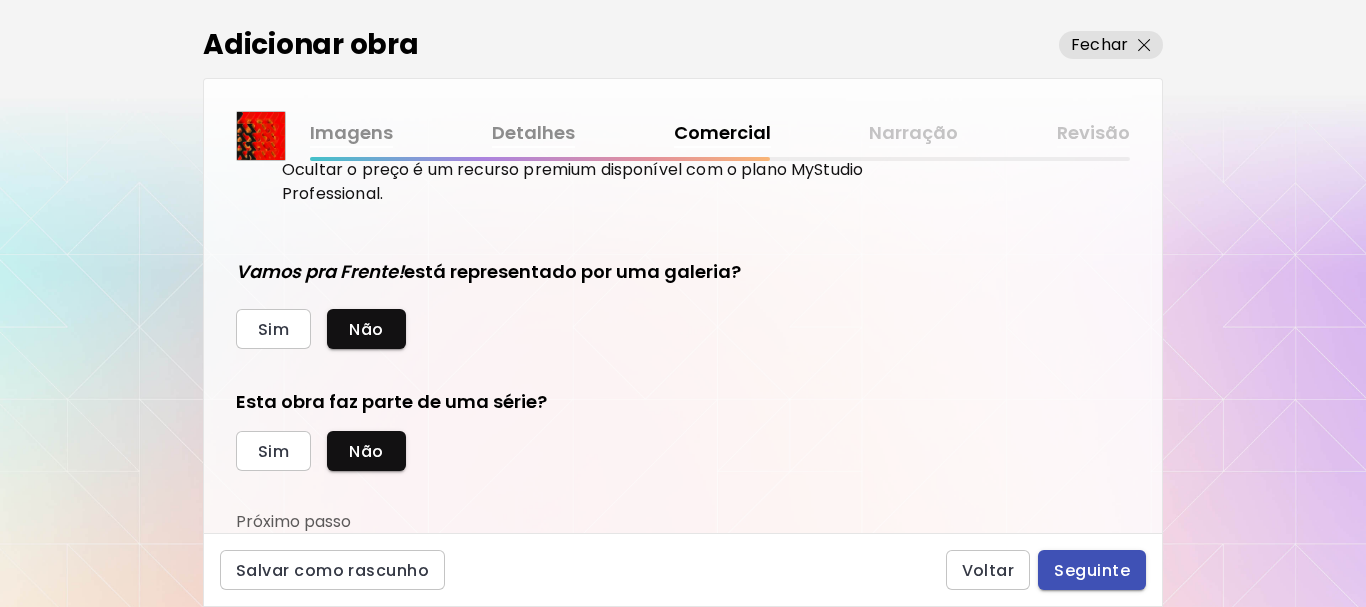 click on "Seguinte" at bounding box center (1092, 570) 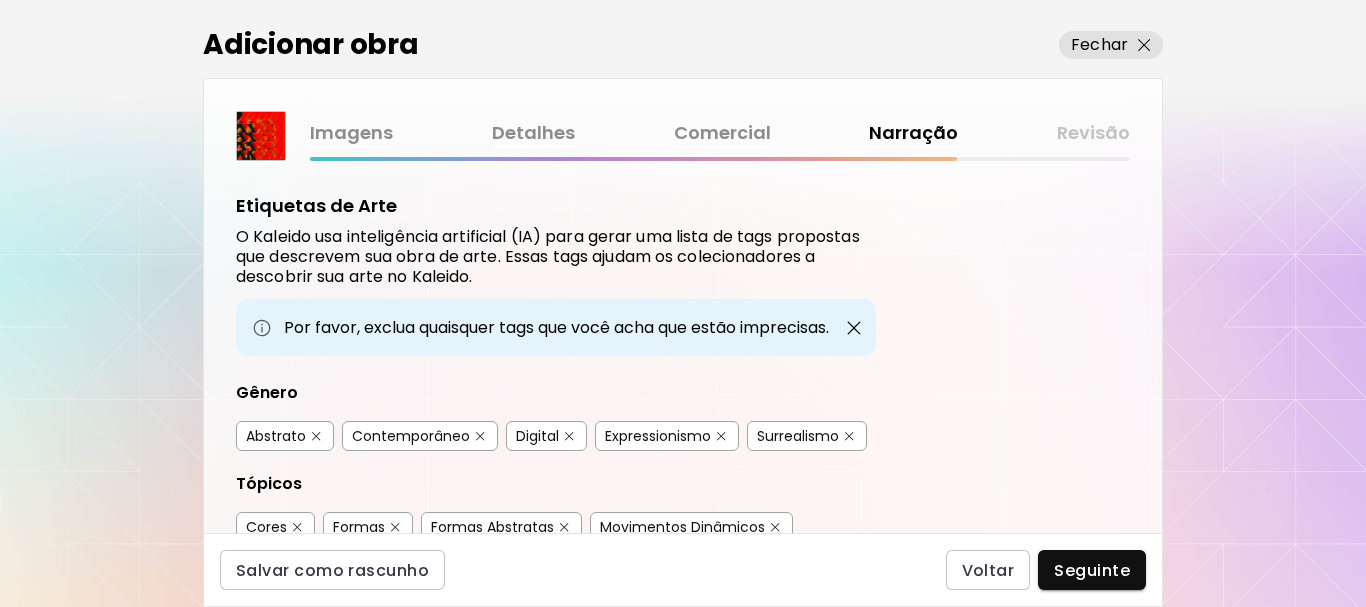 scroll, scrollTop: 100, scrollLeft: 0, axis: vertical 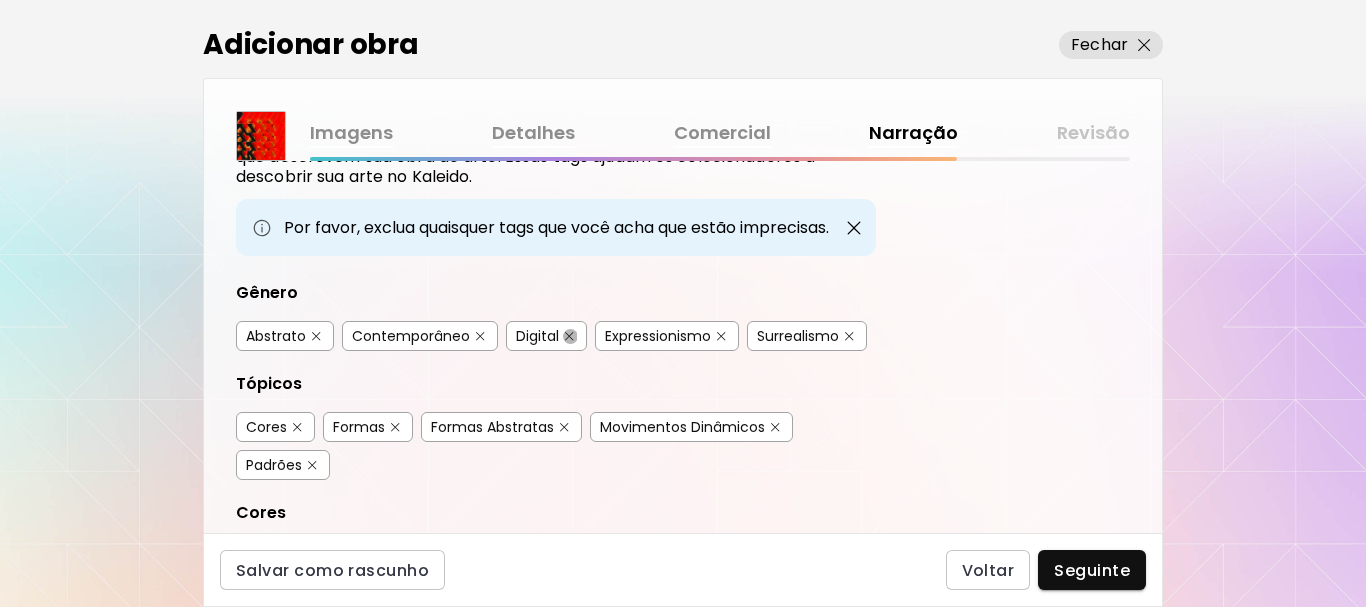 click at bounding box center [569, 336] 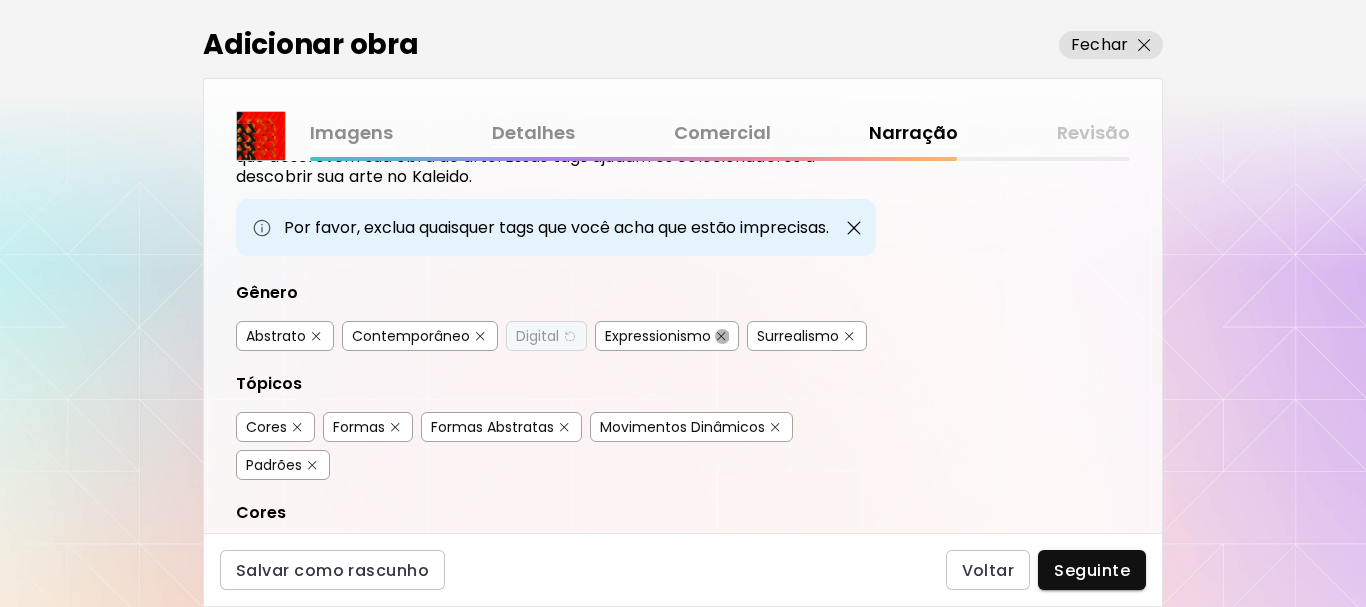 click at bounding box center [721, 336] 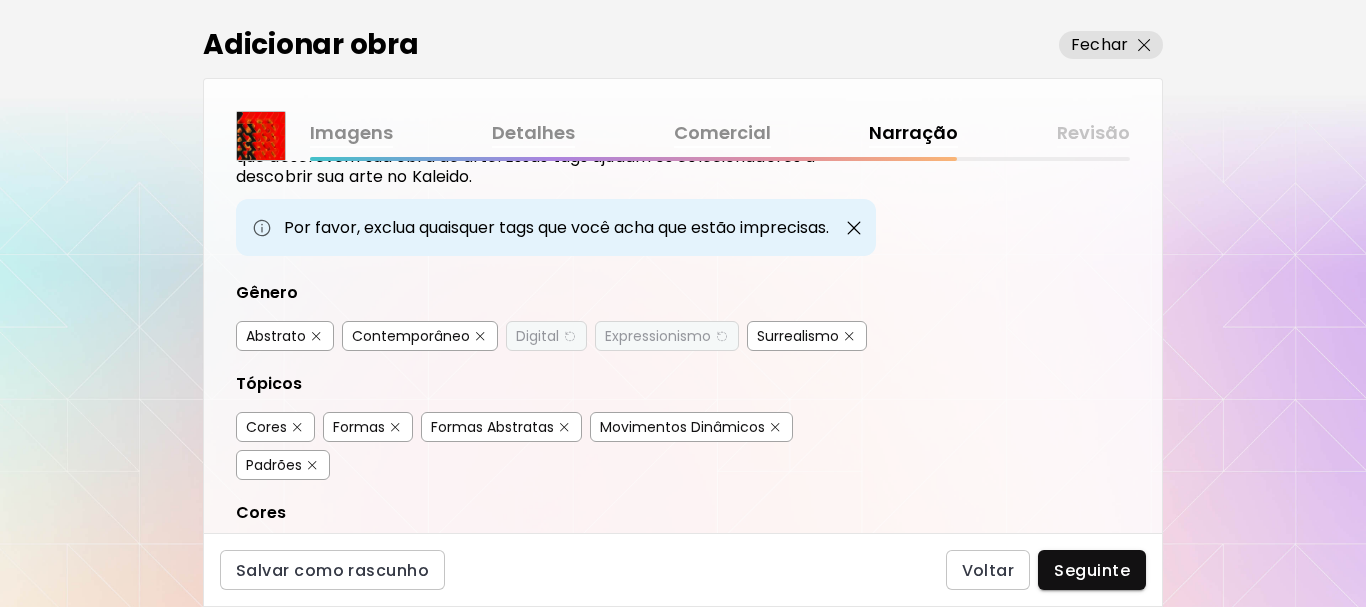 click at bounding box center [849, 336] 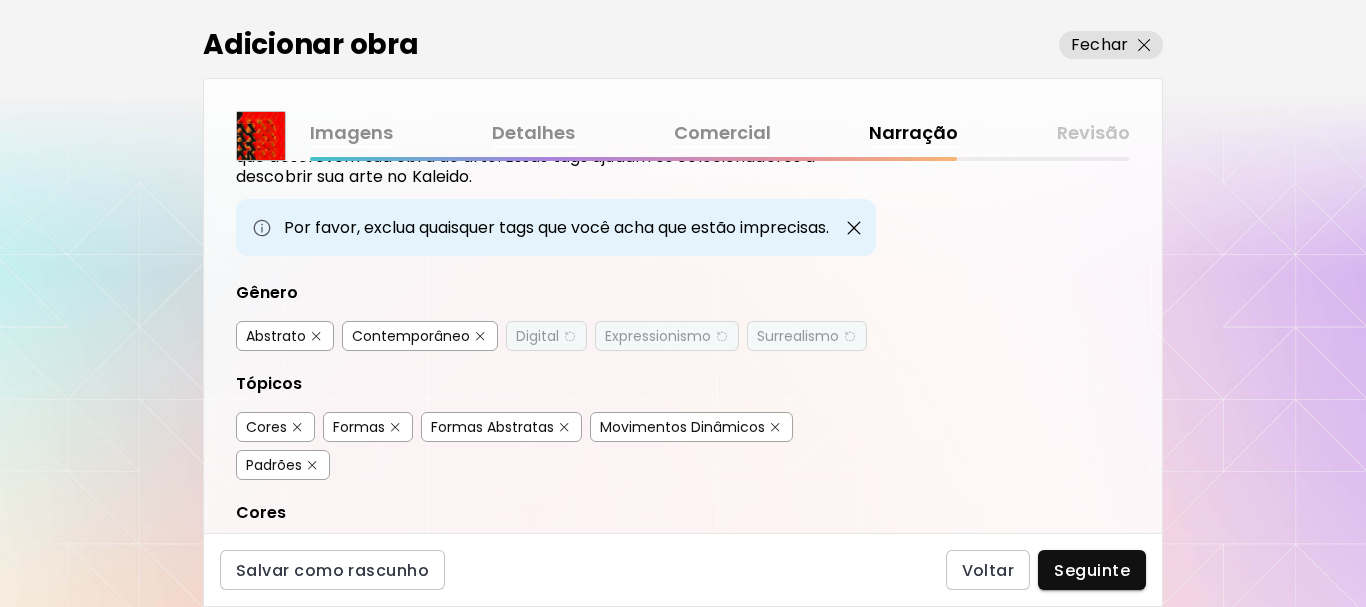 click on "Digital" at bounding box center (537, 336) 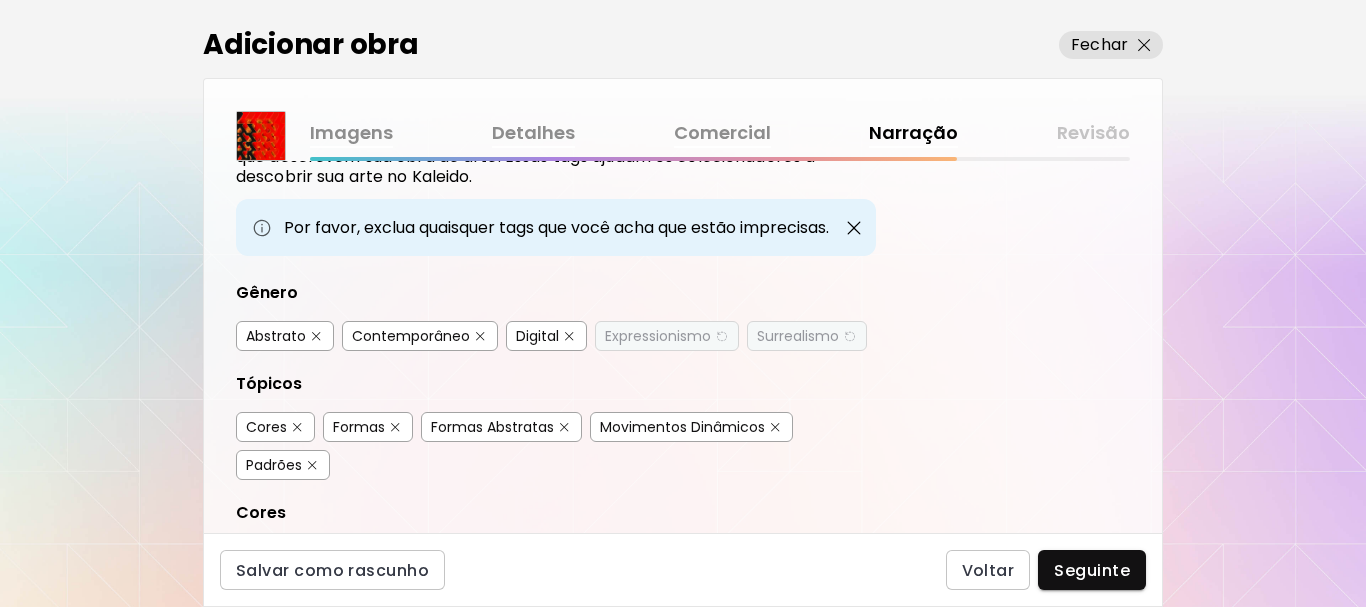 click at bounding box center (395, 427) 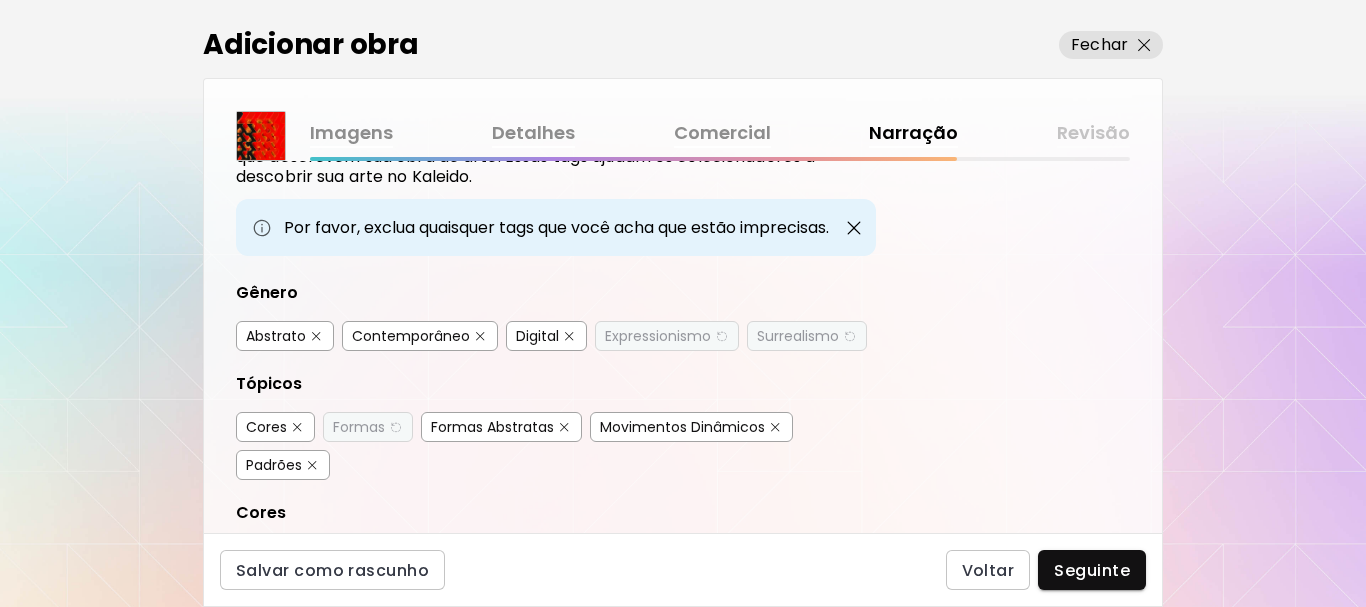 click at bounding box center (312, 465) 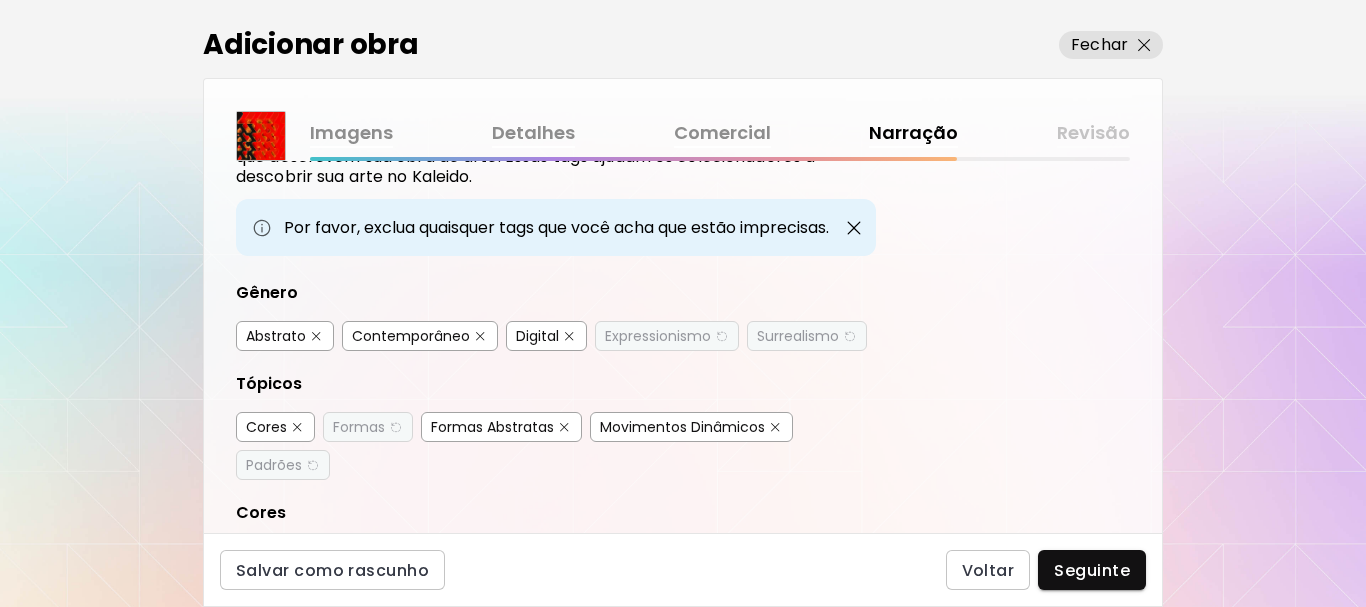 scroll, scrollTop: 400, scrollLeft: 0, axis: vertical 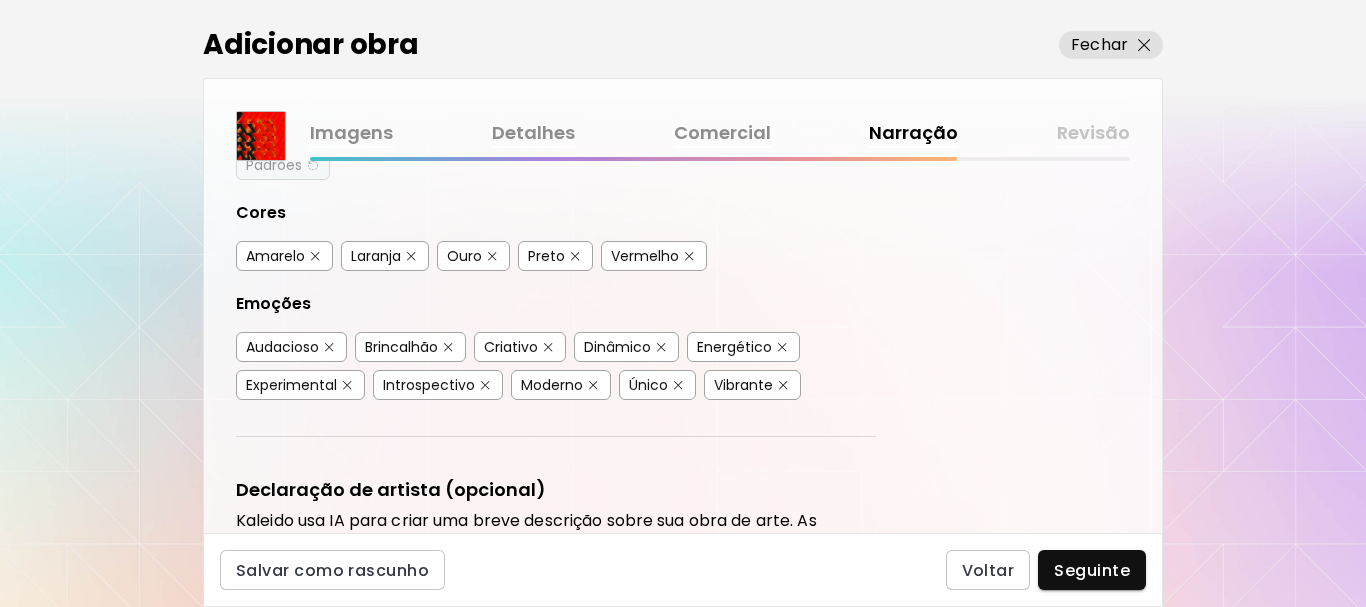 click at bounding box center [315, 256] 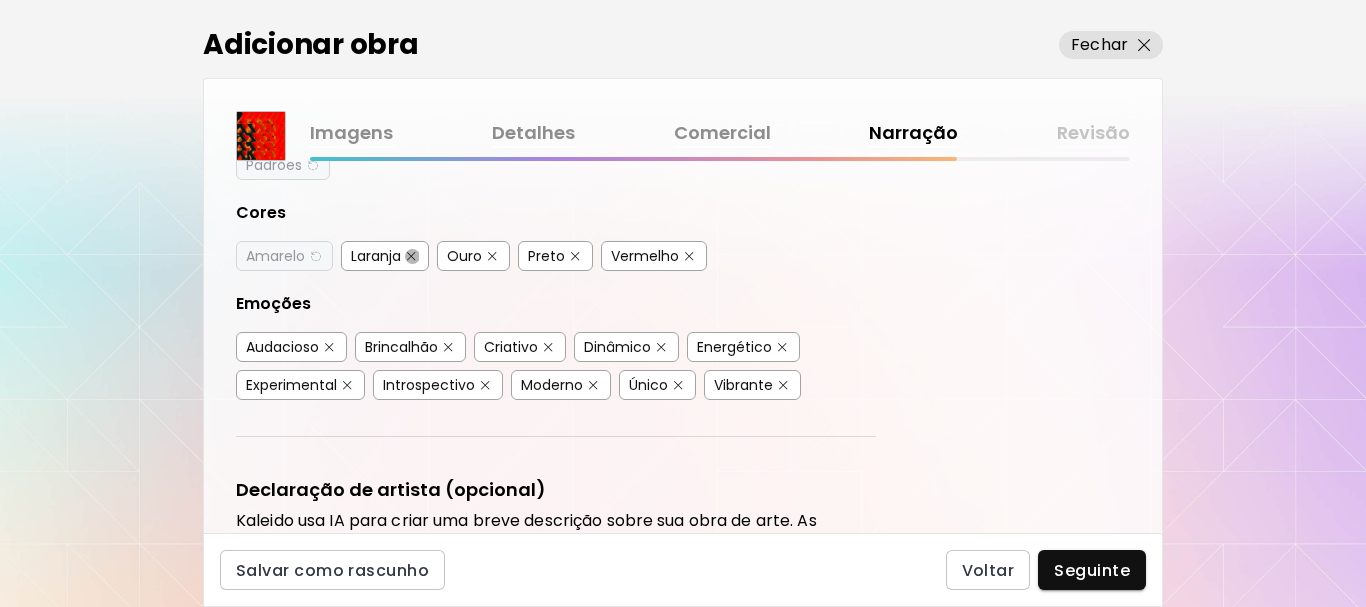 click at bounding box center [411, 256] 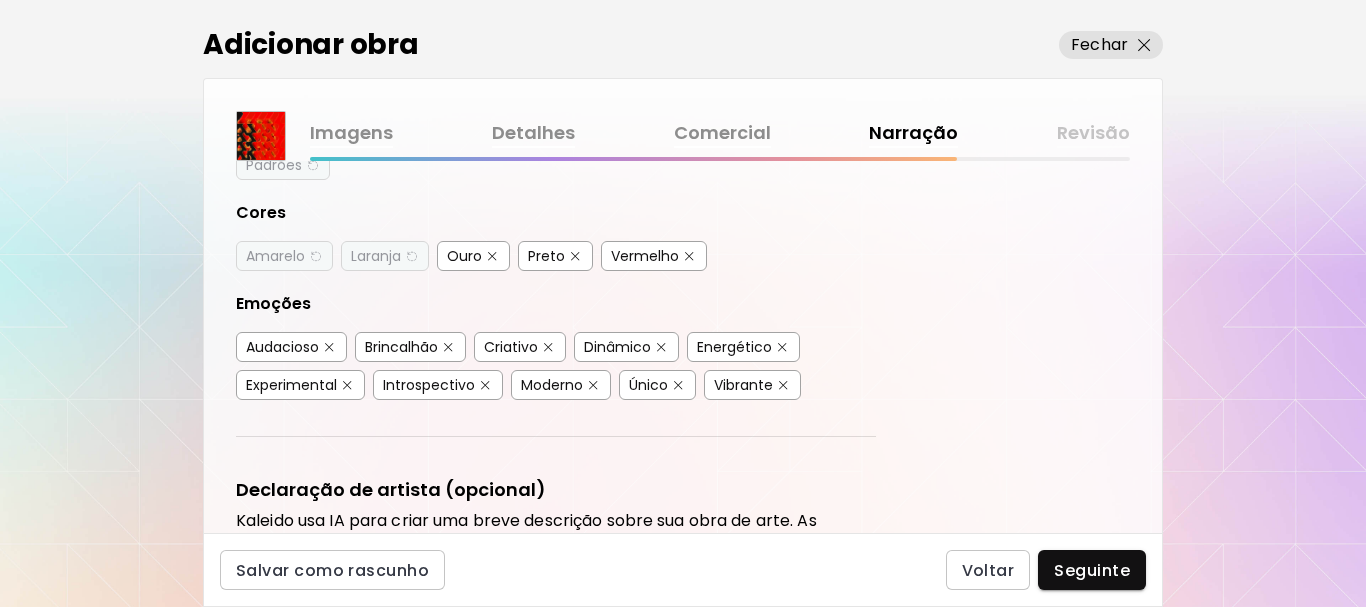 click at bounding box center [492, 256] 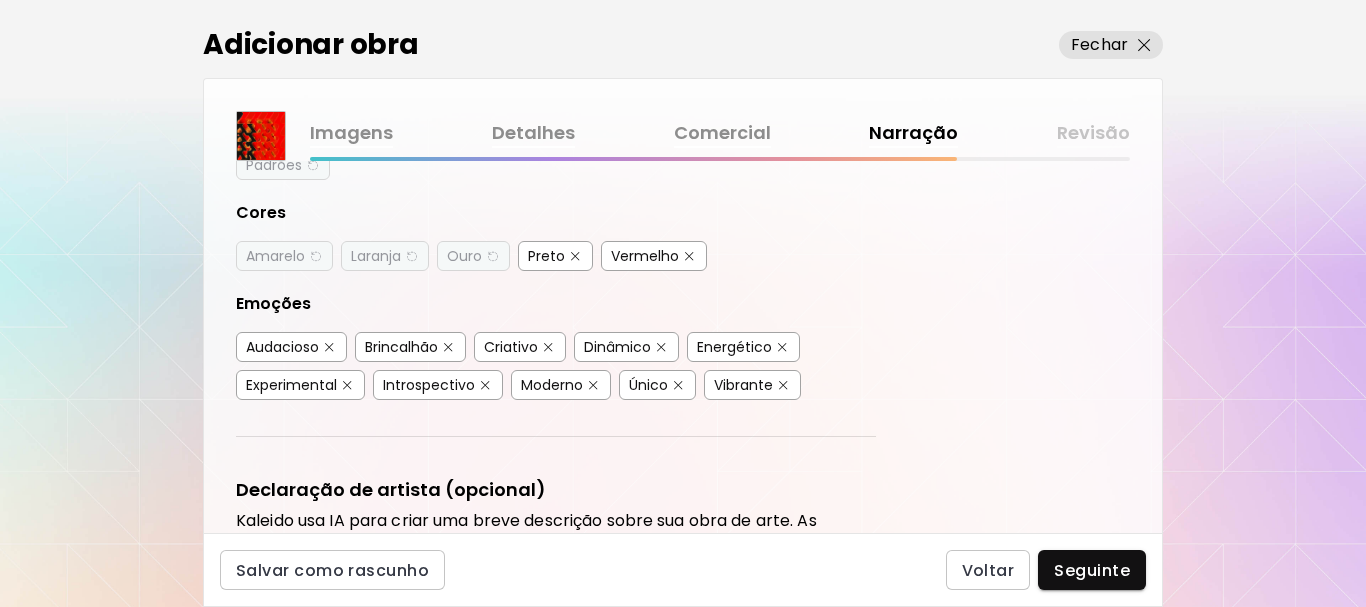 click at bounding box center [329, 347] 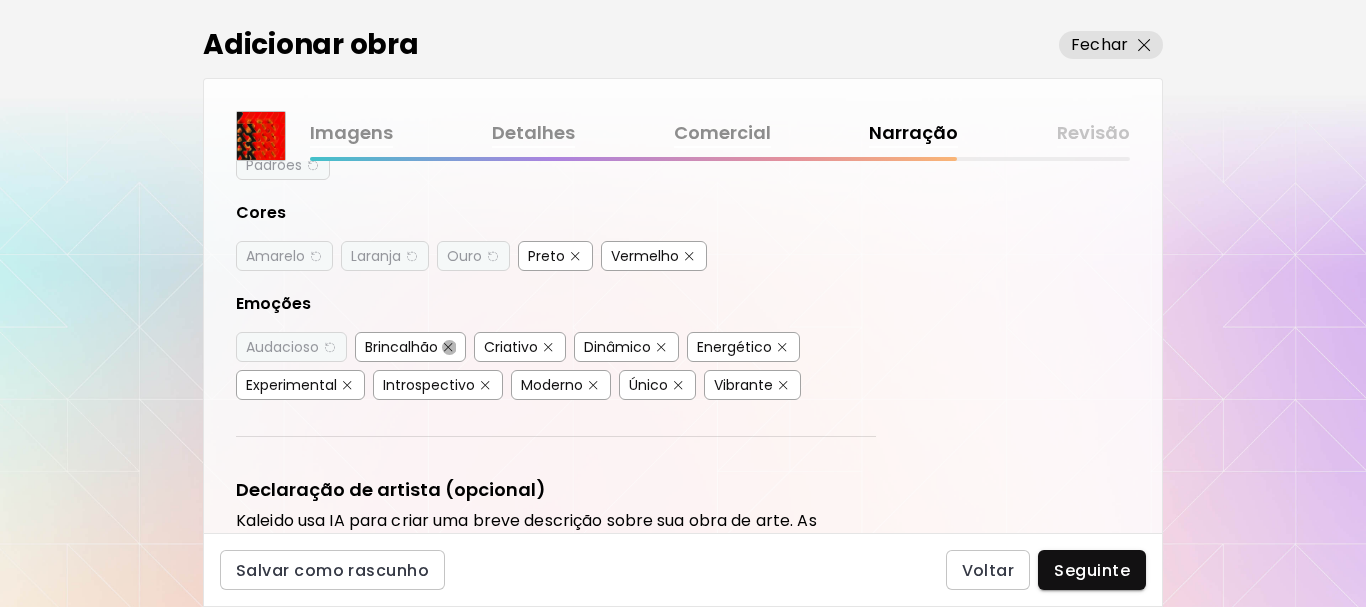click at bounding box center [448, 347] 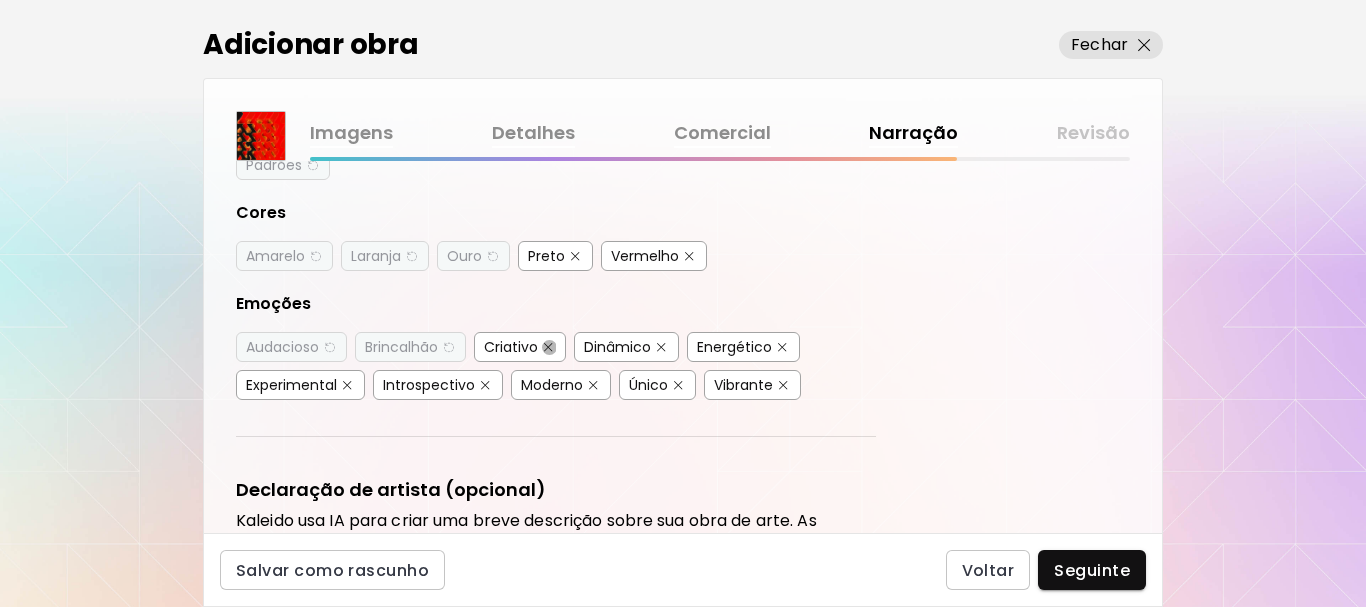 click at bounding box center (548, 347) 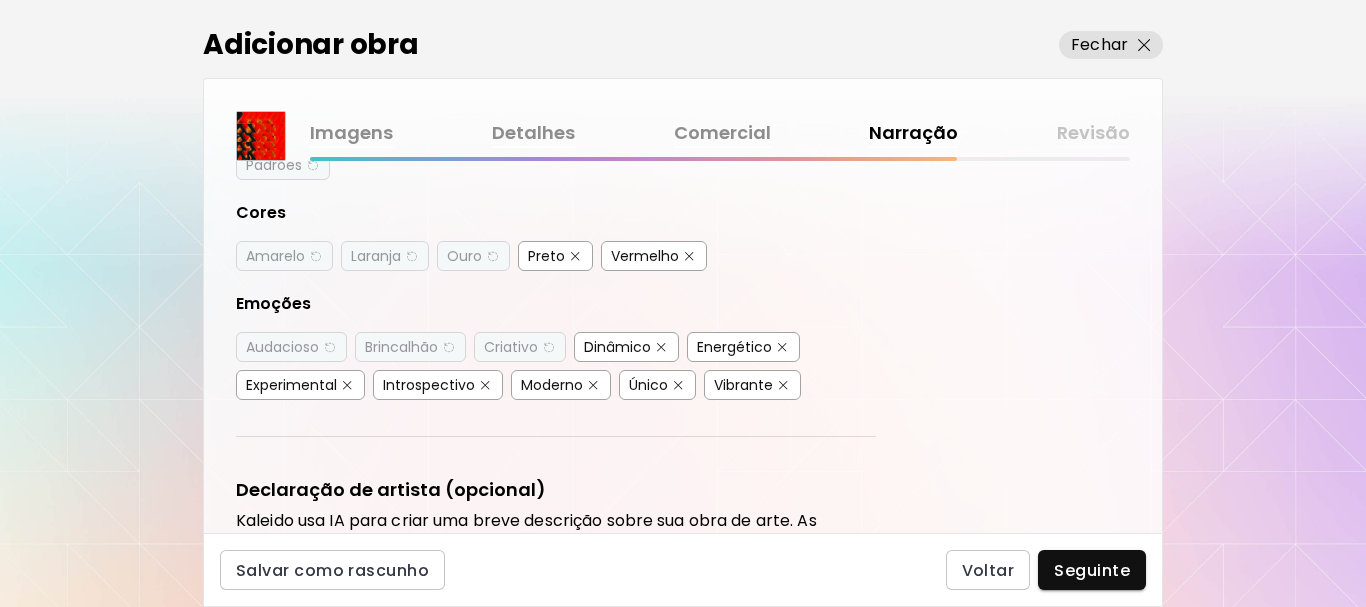 click at bounding box center (347, 385) 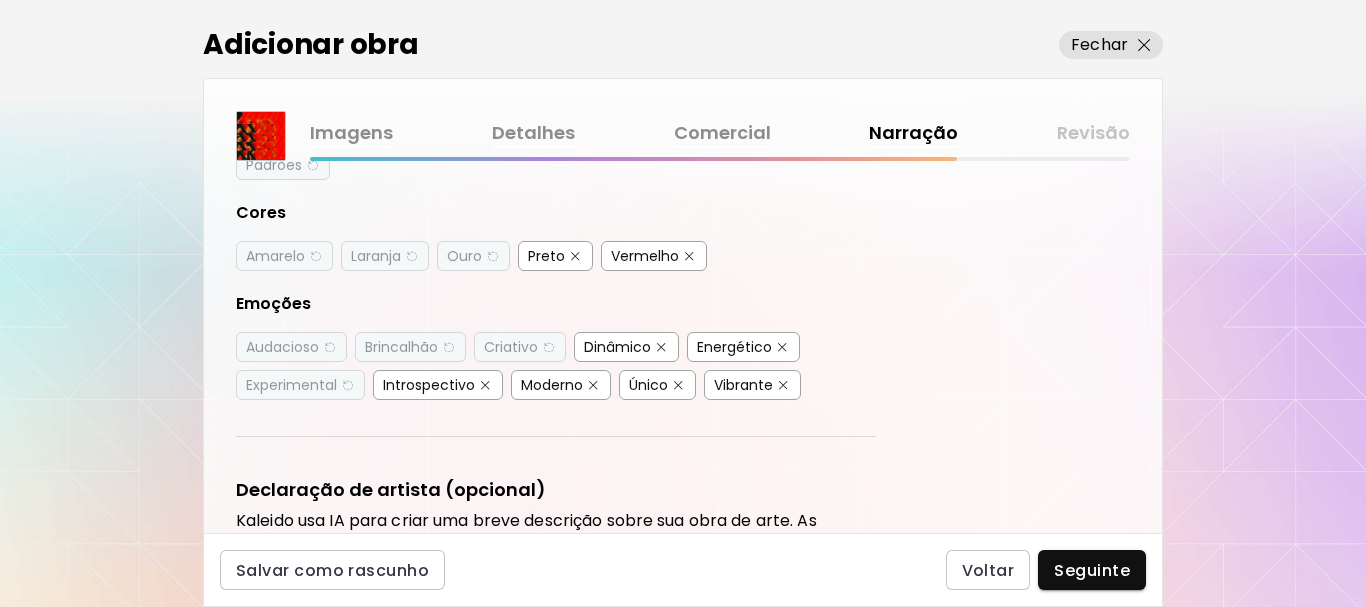 click on "Único" at bounding box center (657, 385) 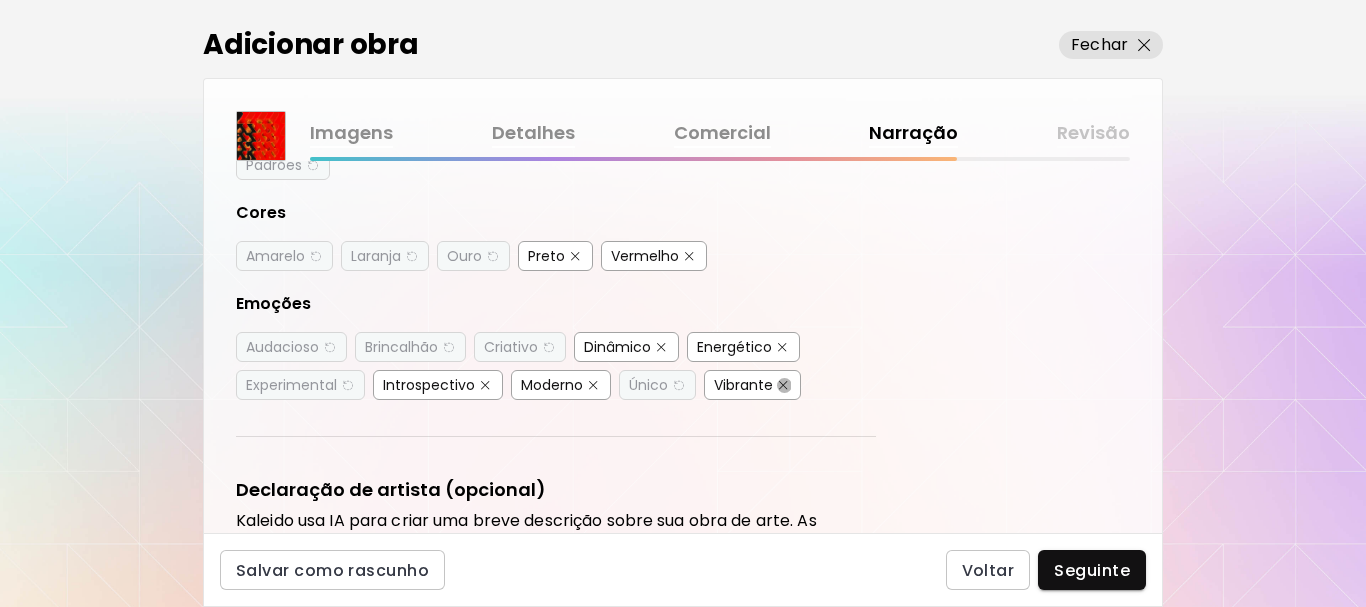 click at bounding box center (783, 385) 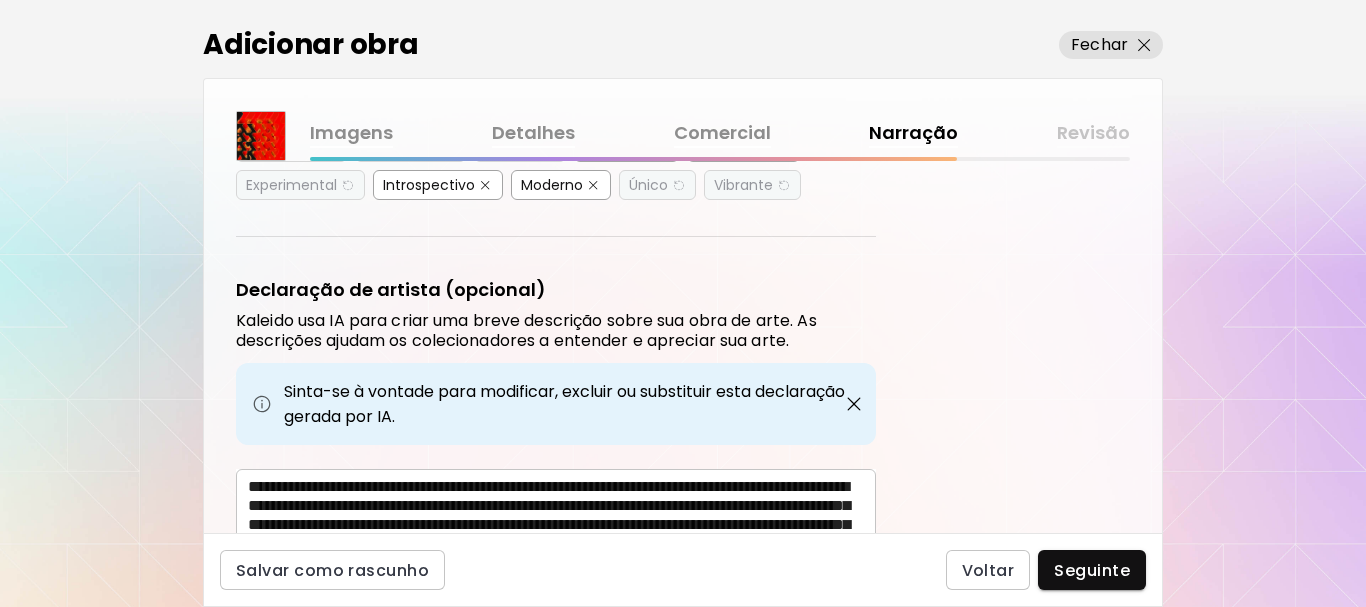 scroll, scrollTop: 741, scrollLeft: 0, axis: vertical 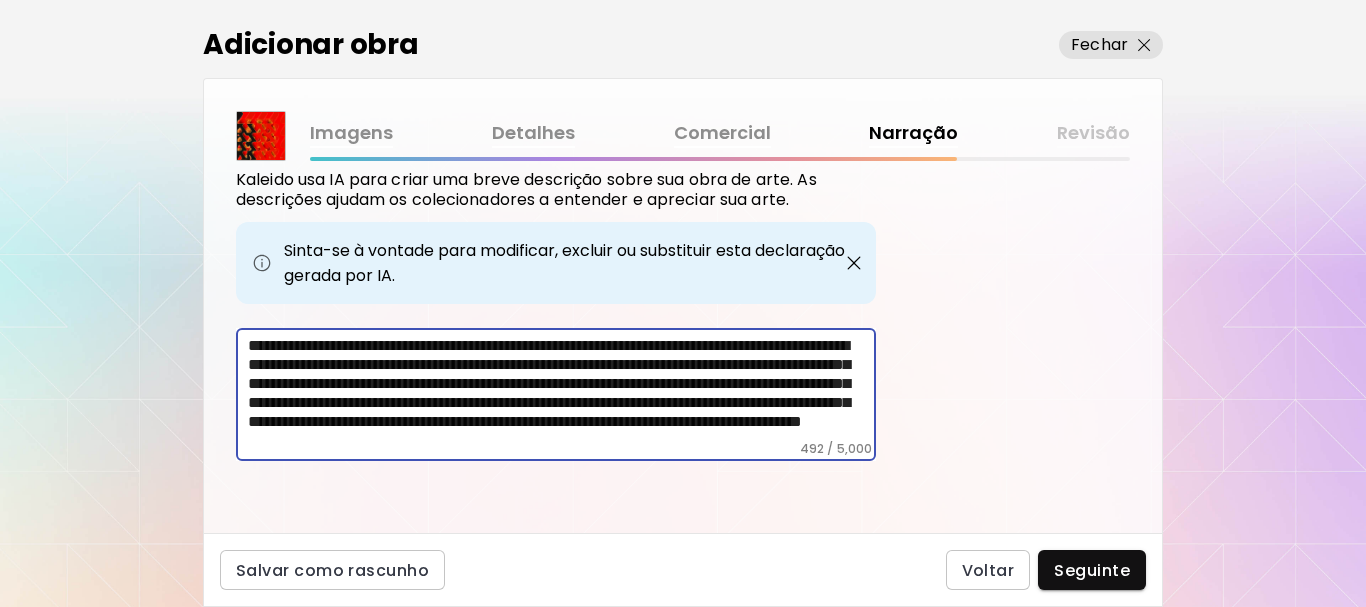 drag, startPoint x: 414, startPoint y: 346, endPoint x: 674, endPoint y: 367, distance: 260.8467 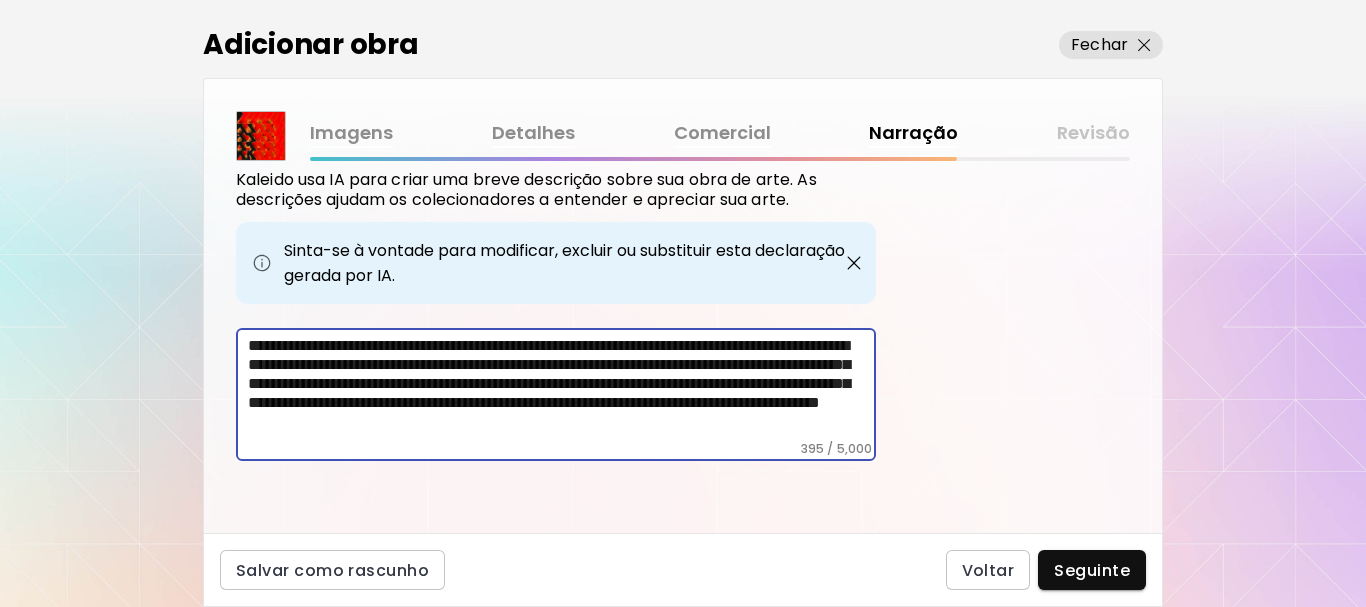 scroll, scrollTop: 11, scrollLeft: 0, axis: vertical 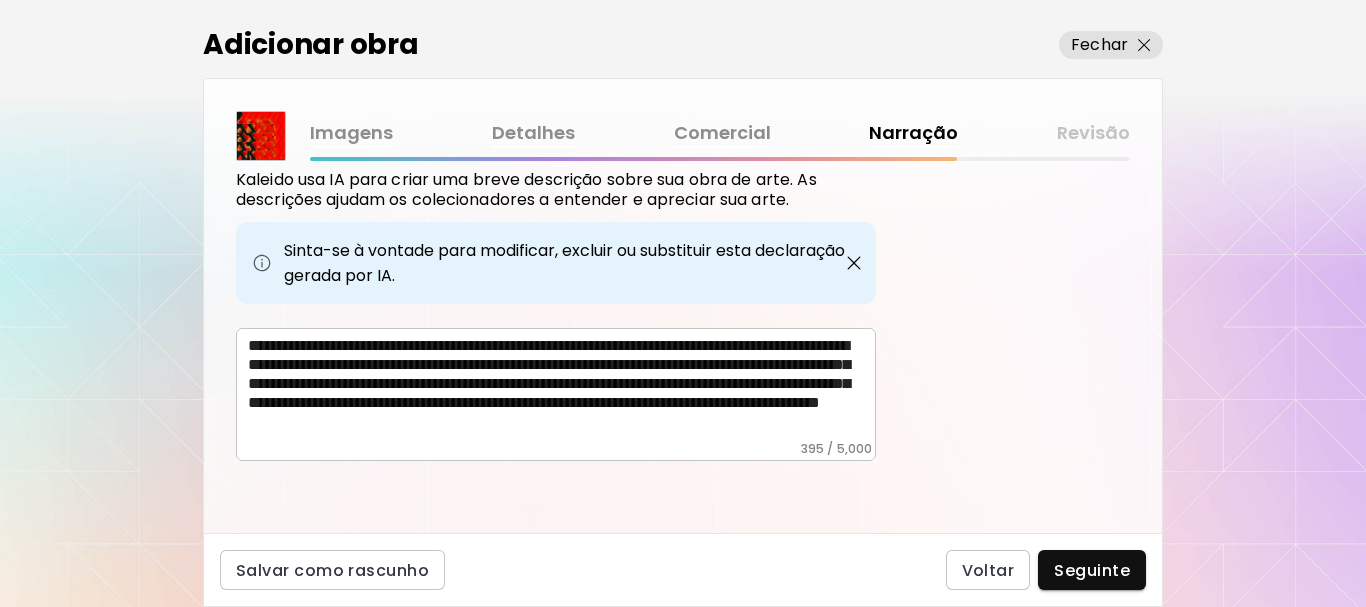 drag, startPoint x: 246, startPoint y: 373, endPoint x: 580, endPoint y: 391, distance: 334.48468 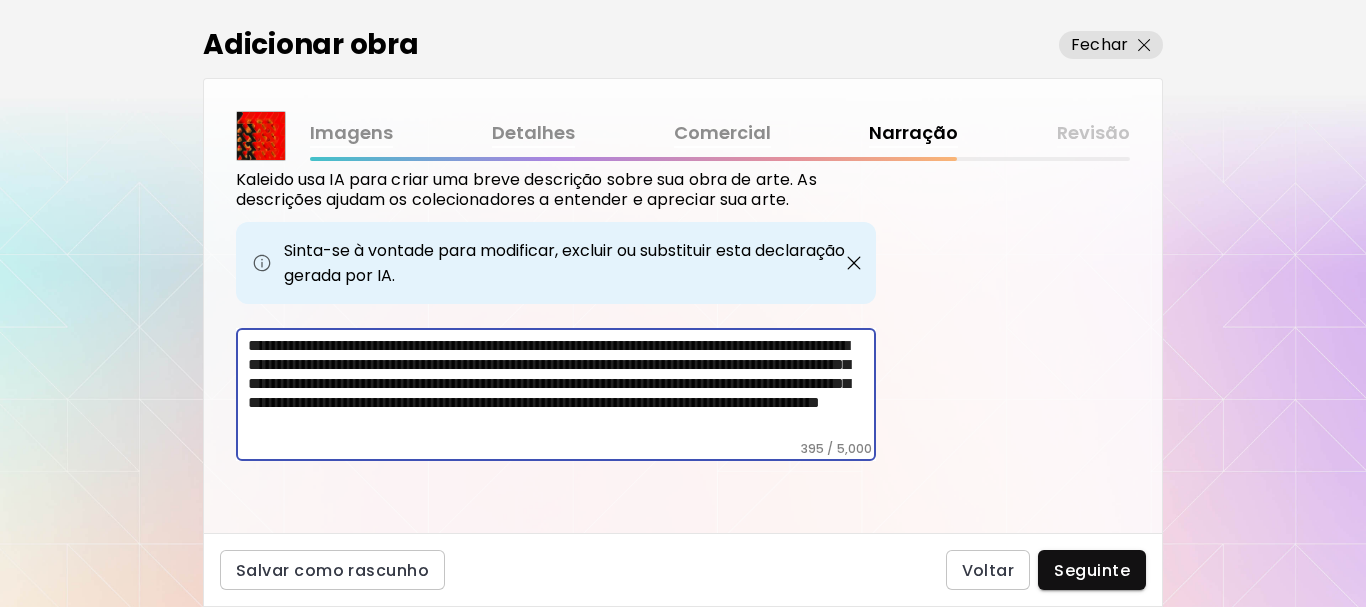 scroll, scrollTop: 11, scrollLeft: 0, axis: vertical 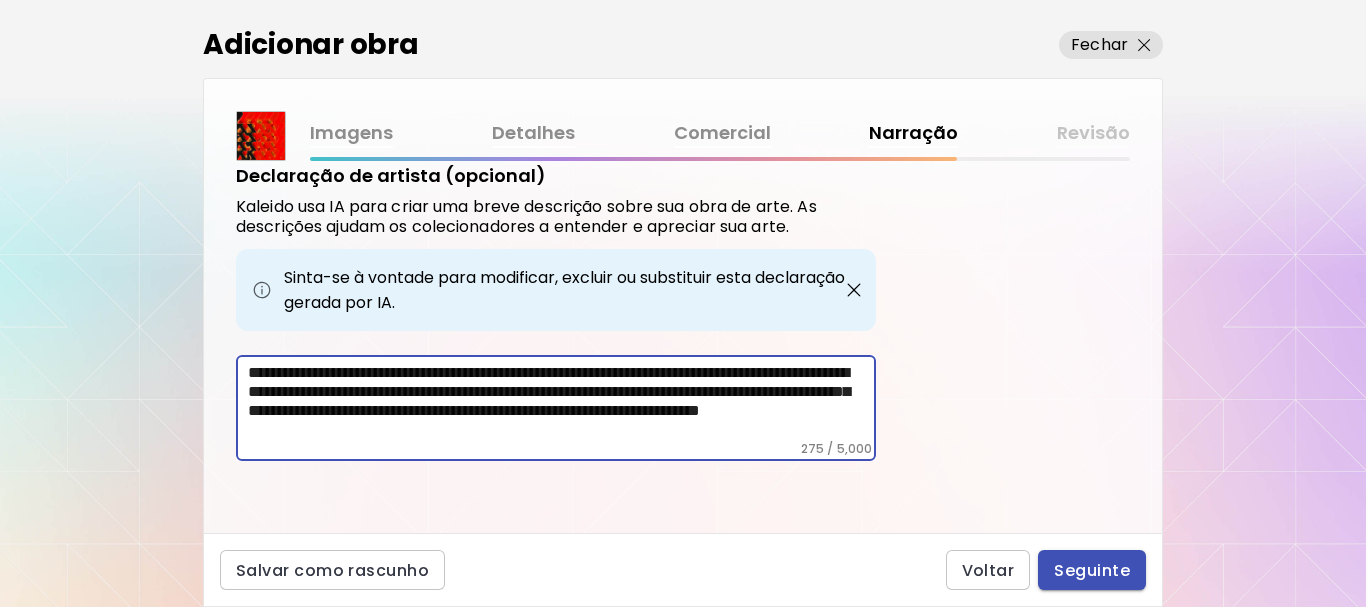 type on "**********" 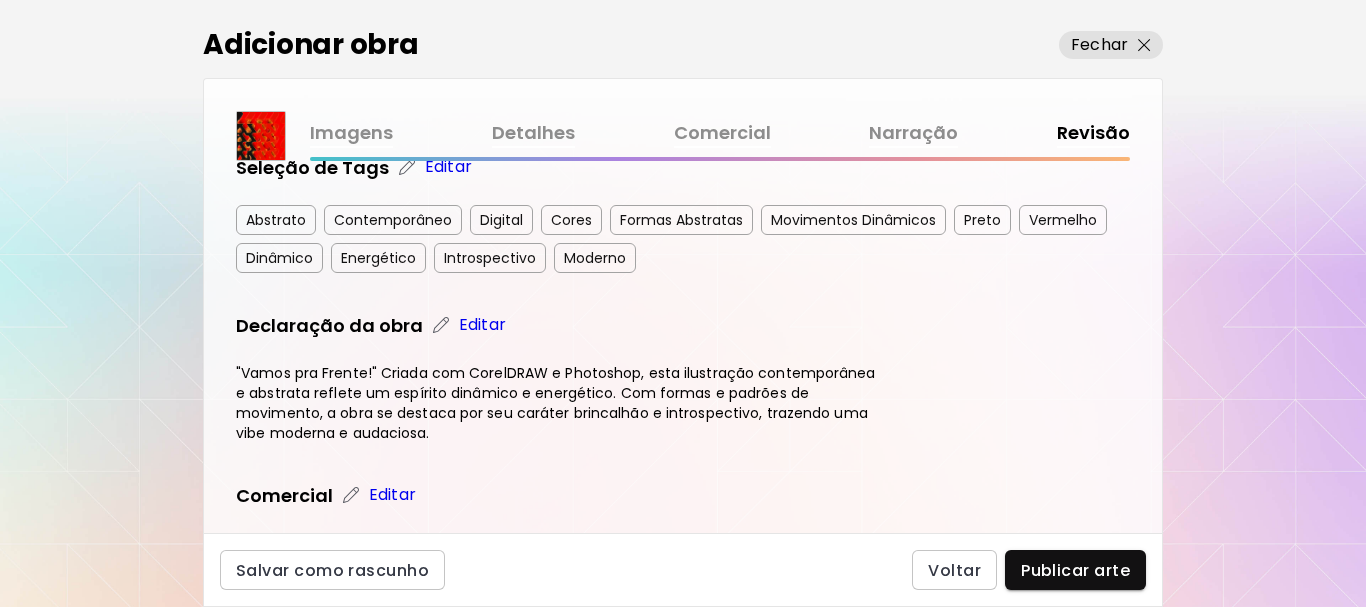 scroll, scrollTop: 617, scrollLeft: 0, axis: vertical 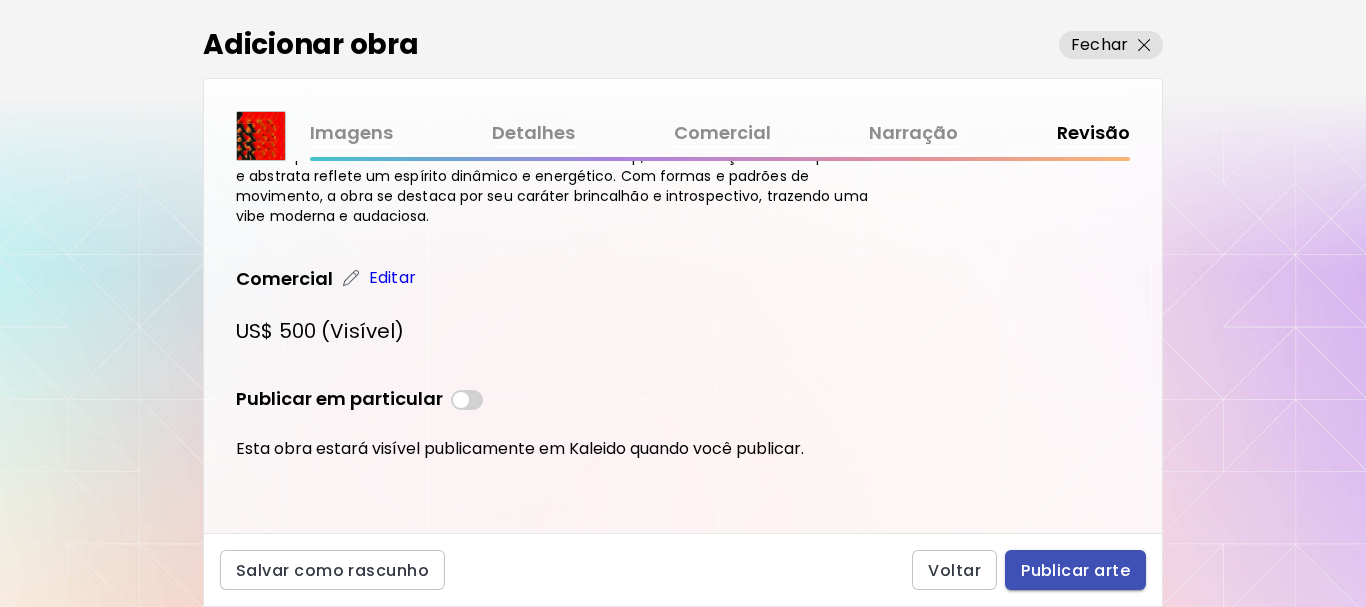 click on "Publicar arte" at bounding box center [1075, 570] 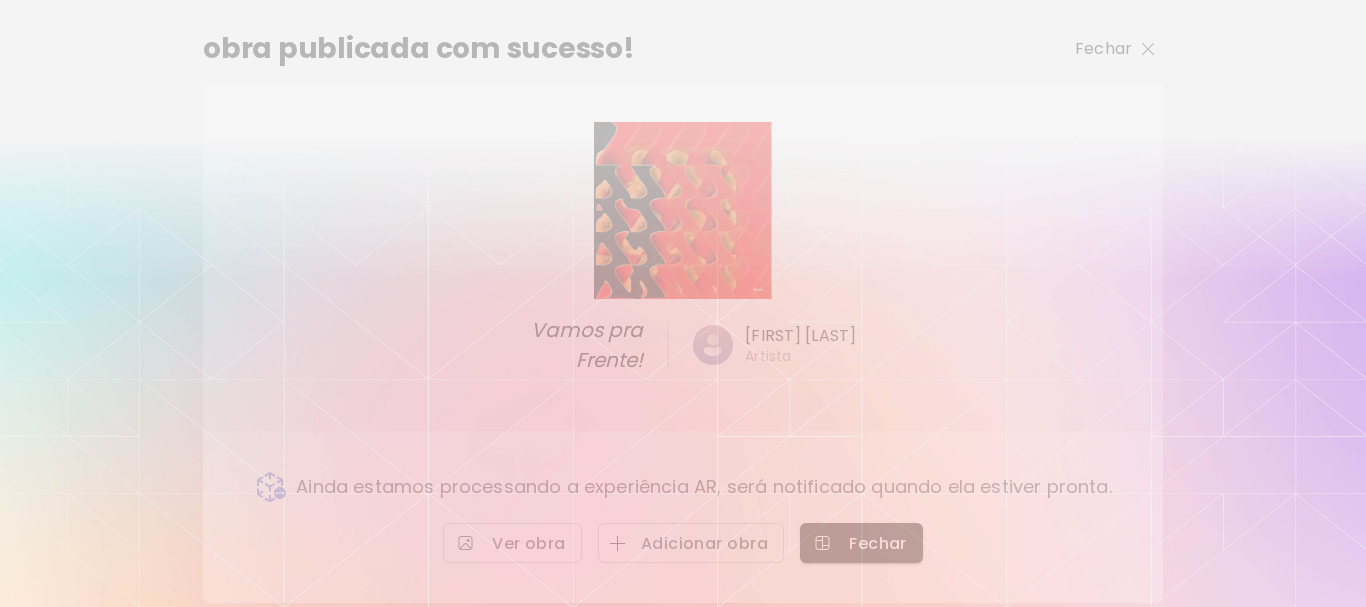 click on "Fechar" at bounding box center (1103, 49) 